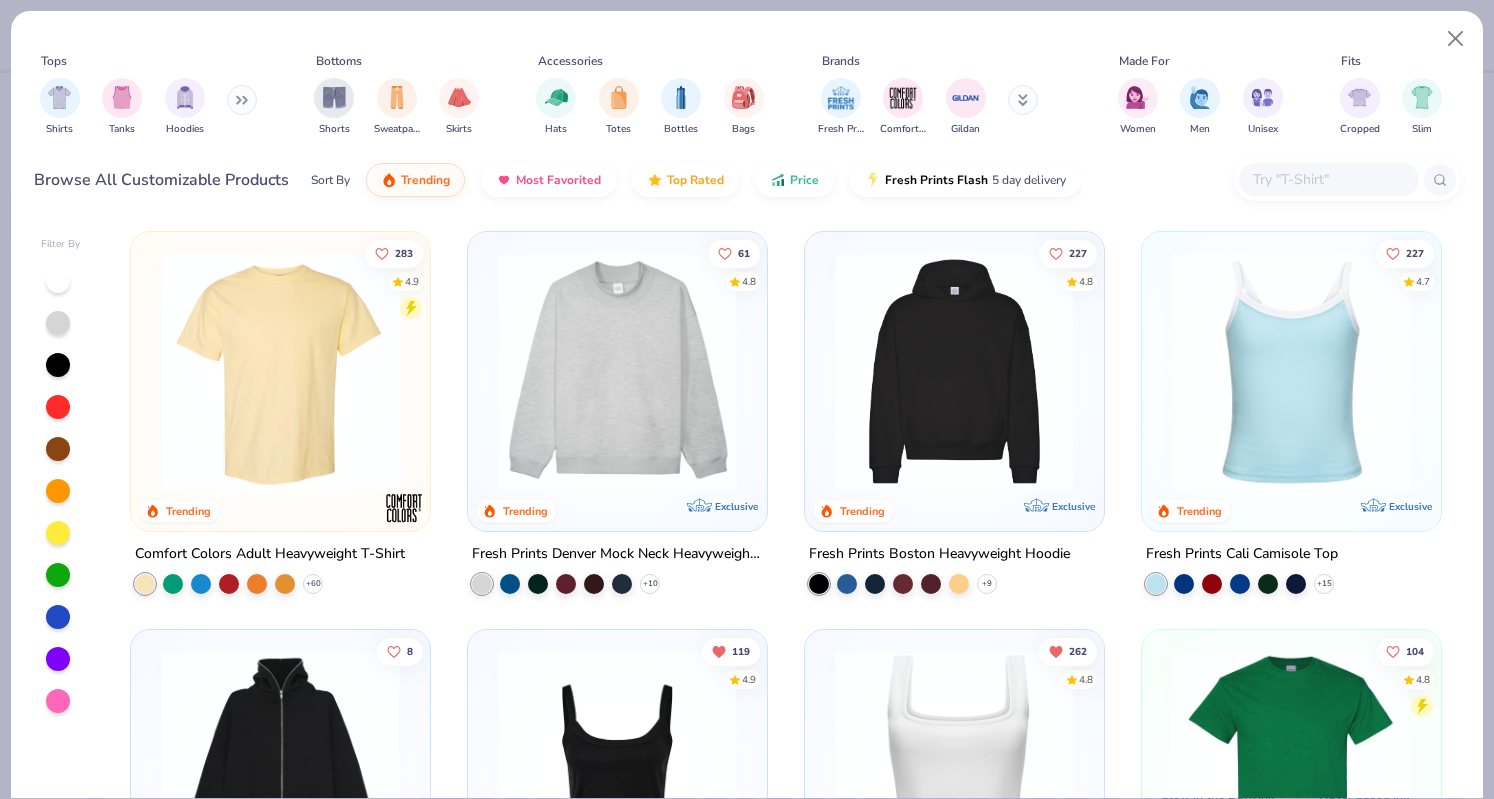scroll, scrollTop: 0, scrollLeft: 0, axis: both 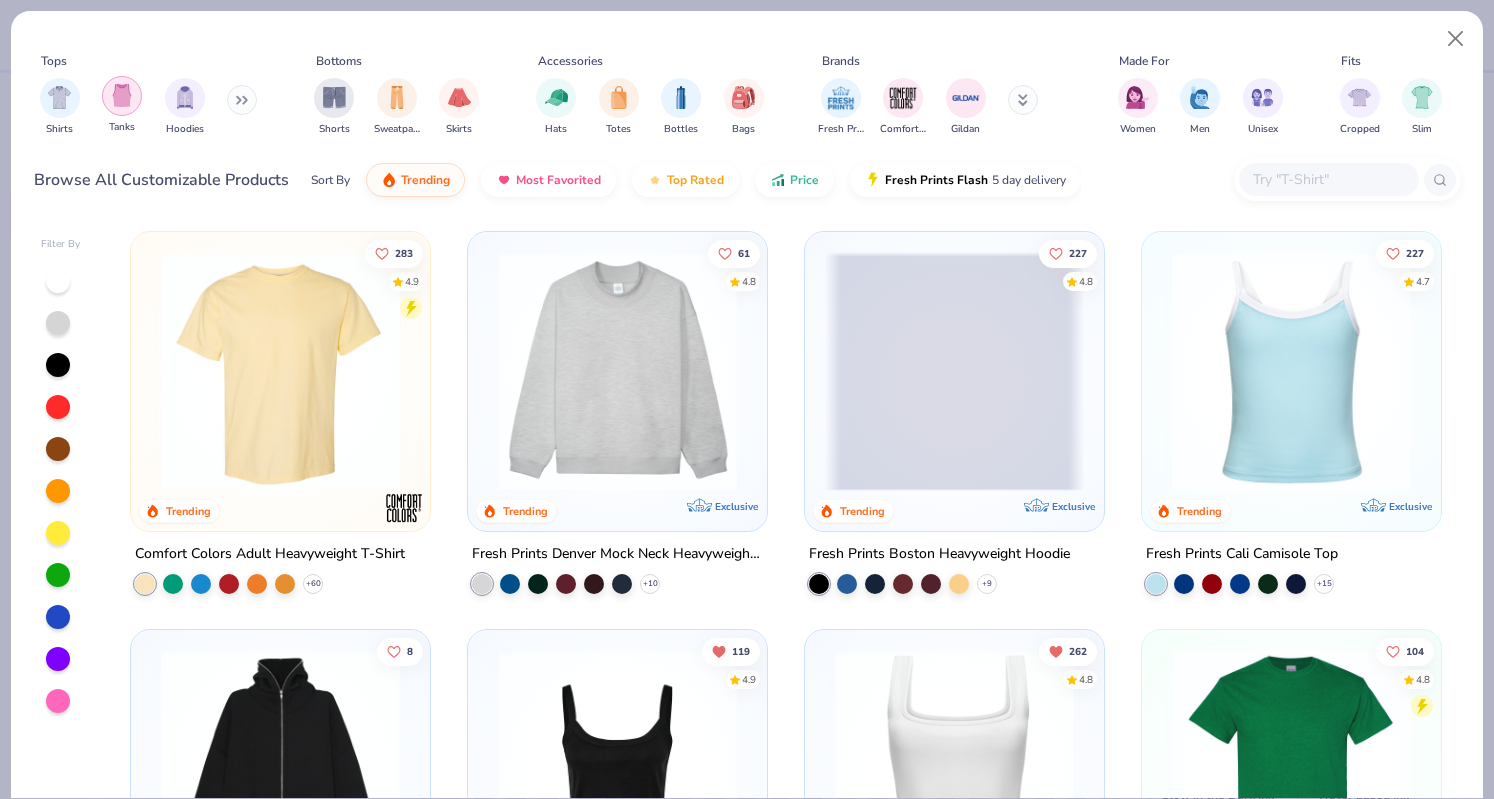 click at bounding box center (122, 96) 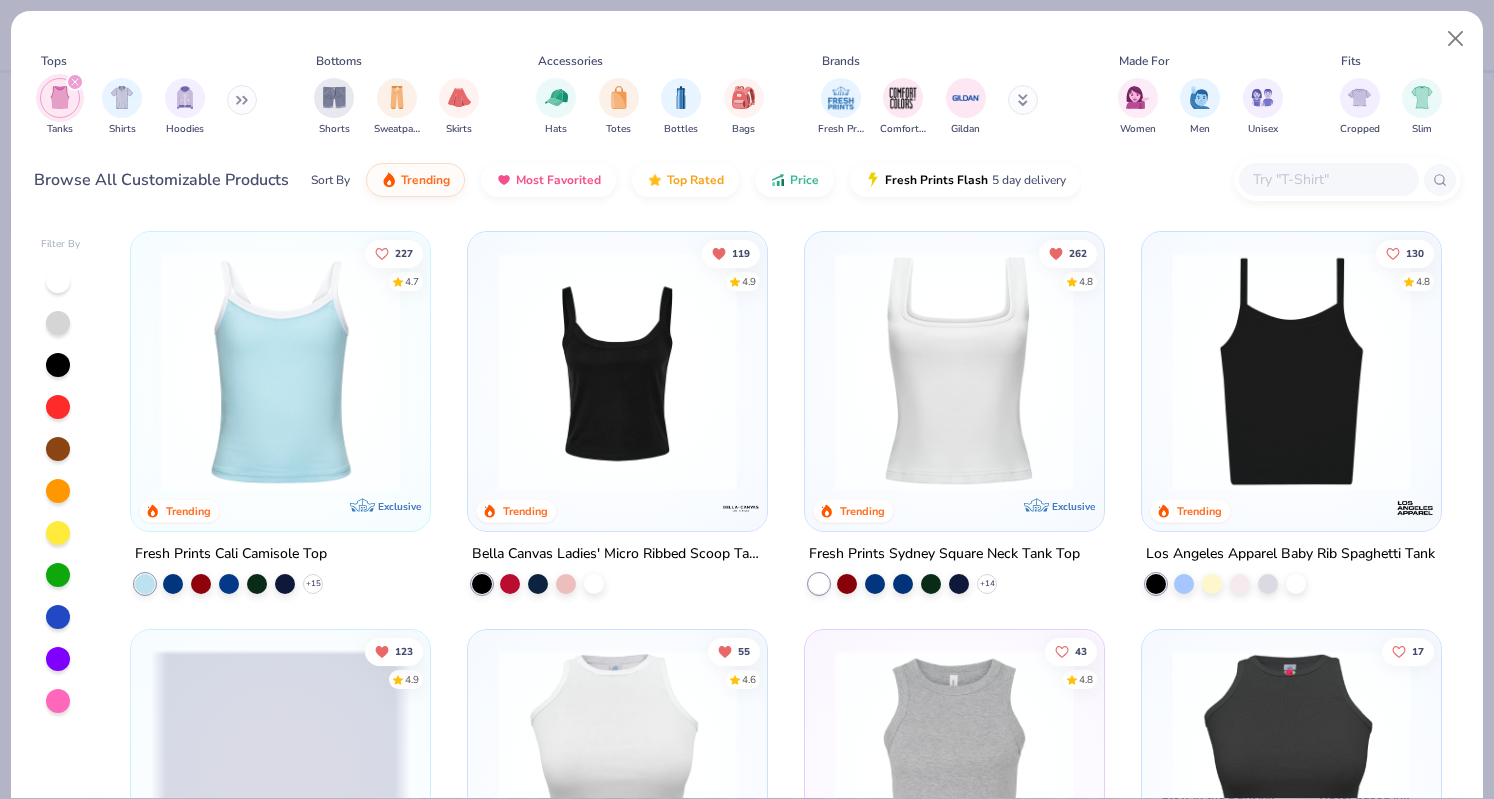 click at bounding box center (617, 769) 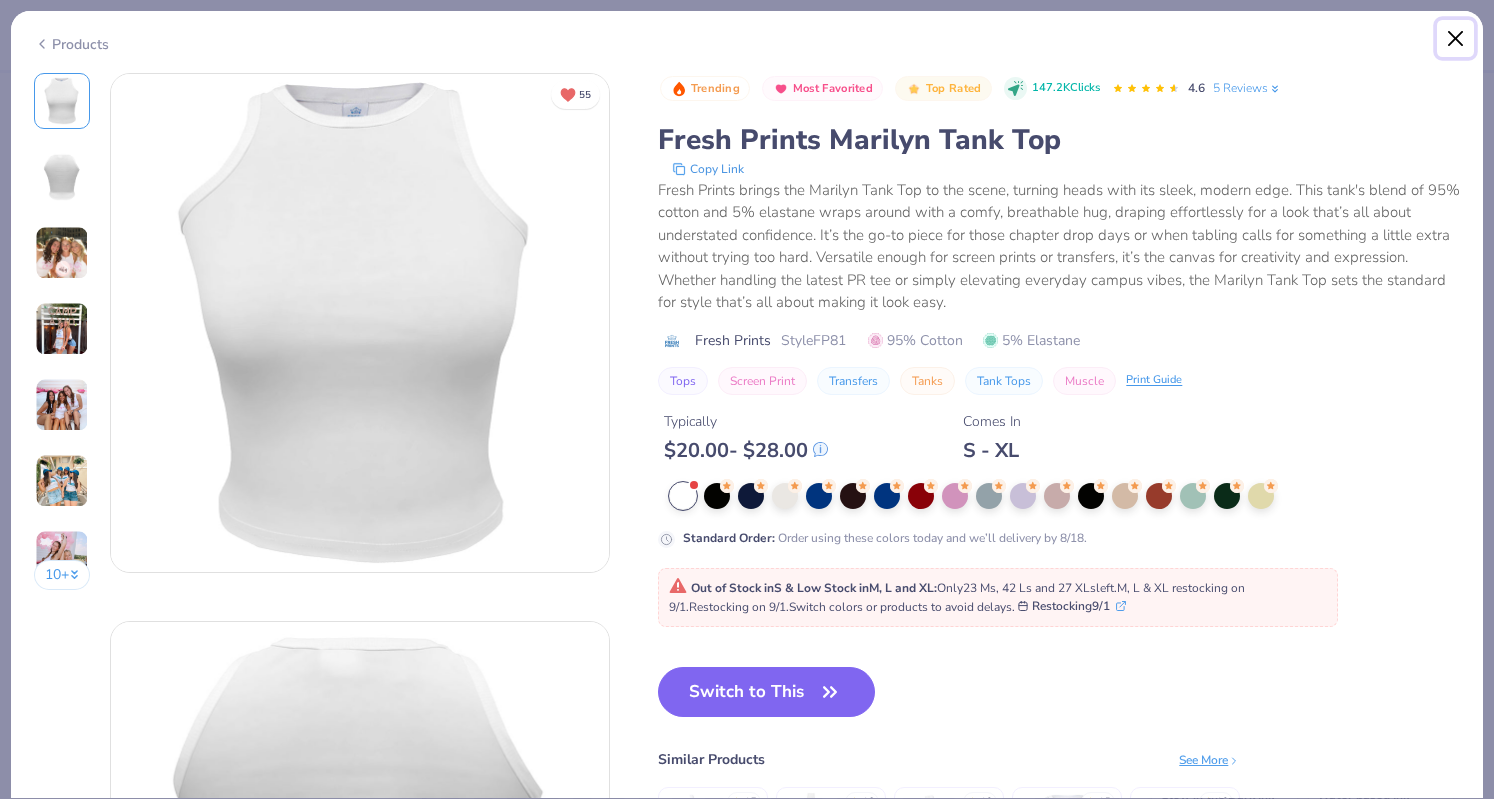 click at bounding box center (1456, 39) 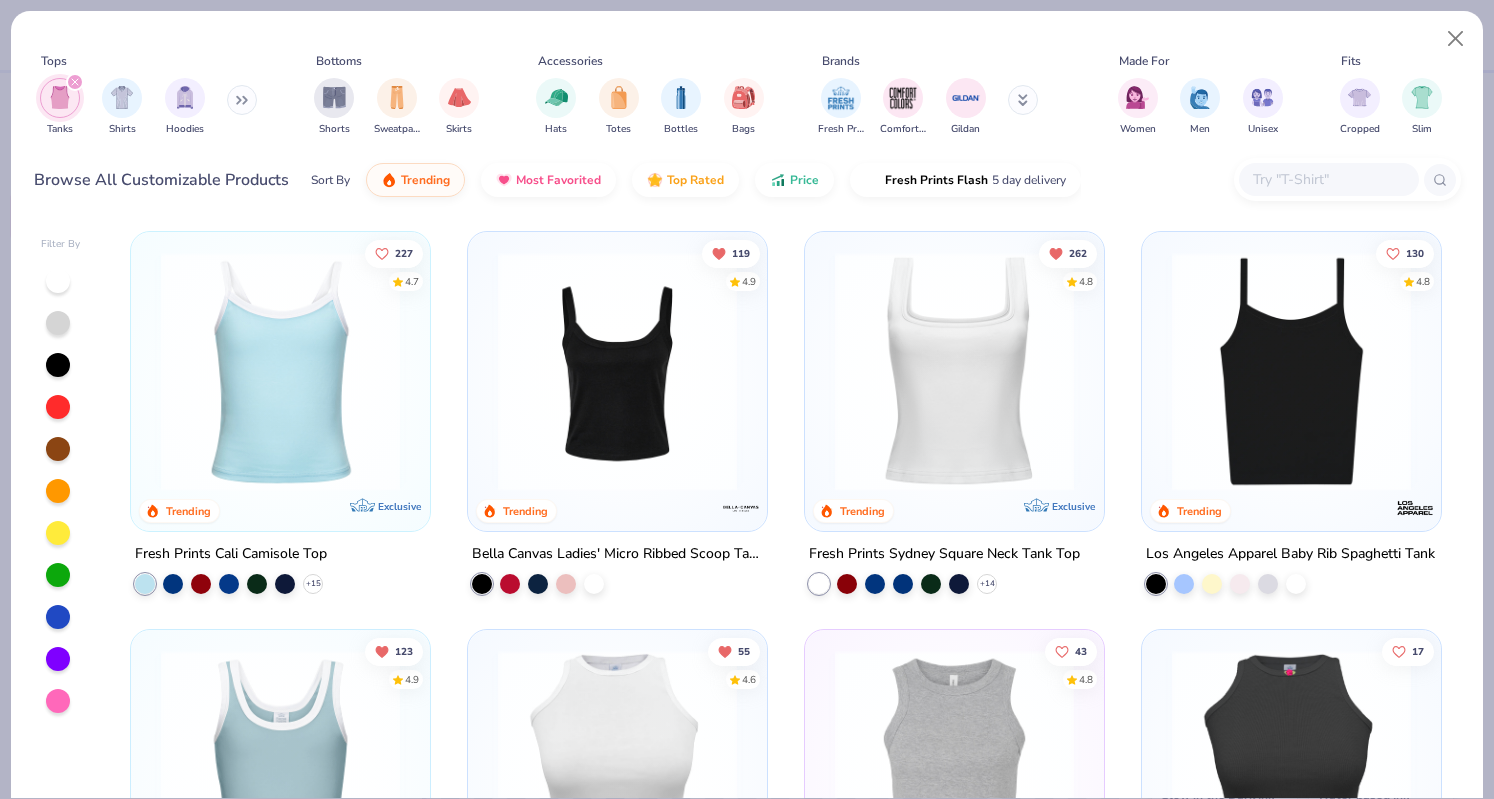 click at bounding box center [954, 371] 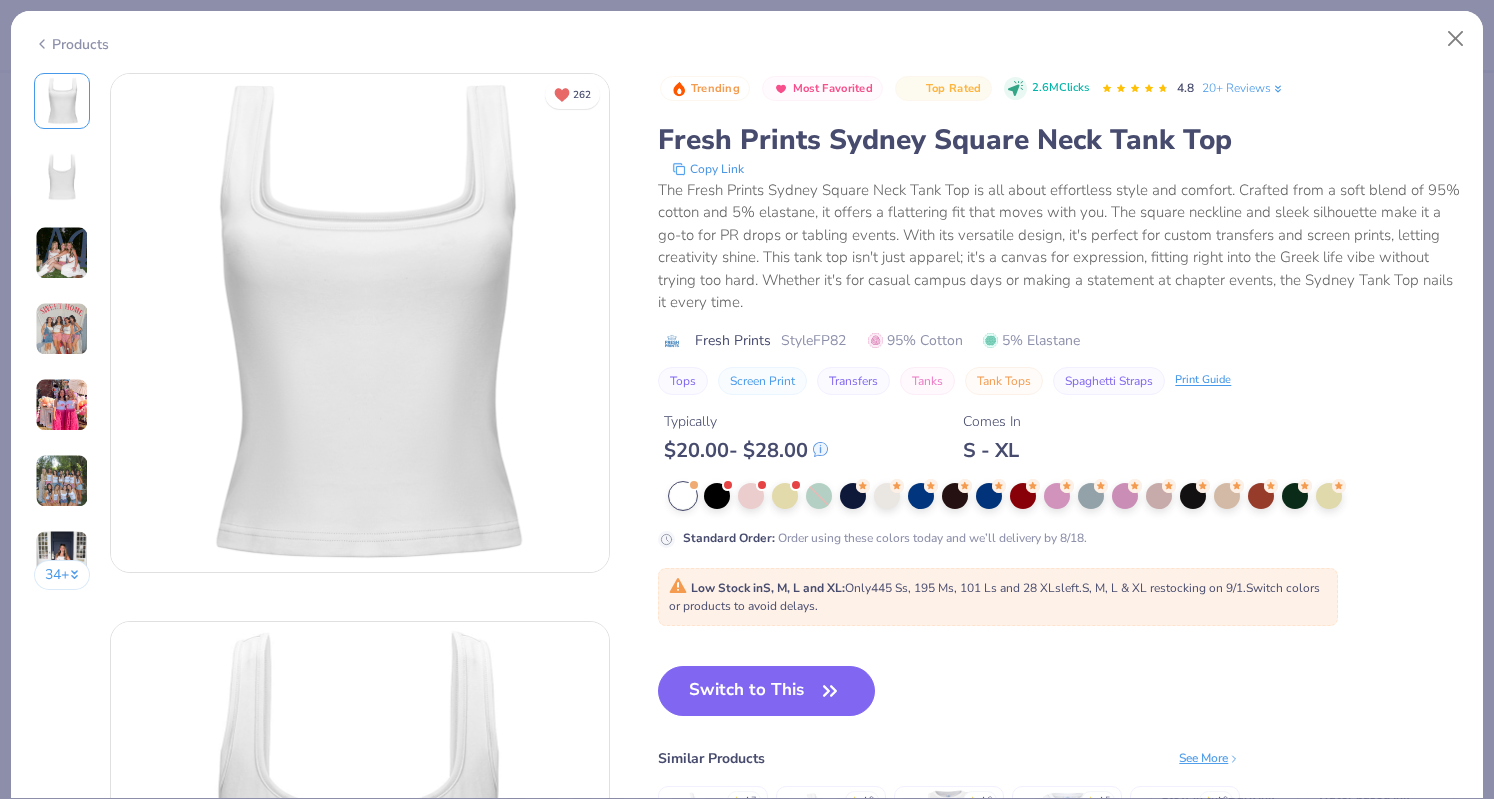 click on "Switch to This" at bounding box center [766, 691] 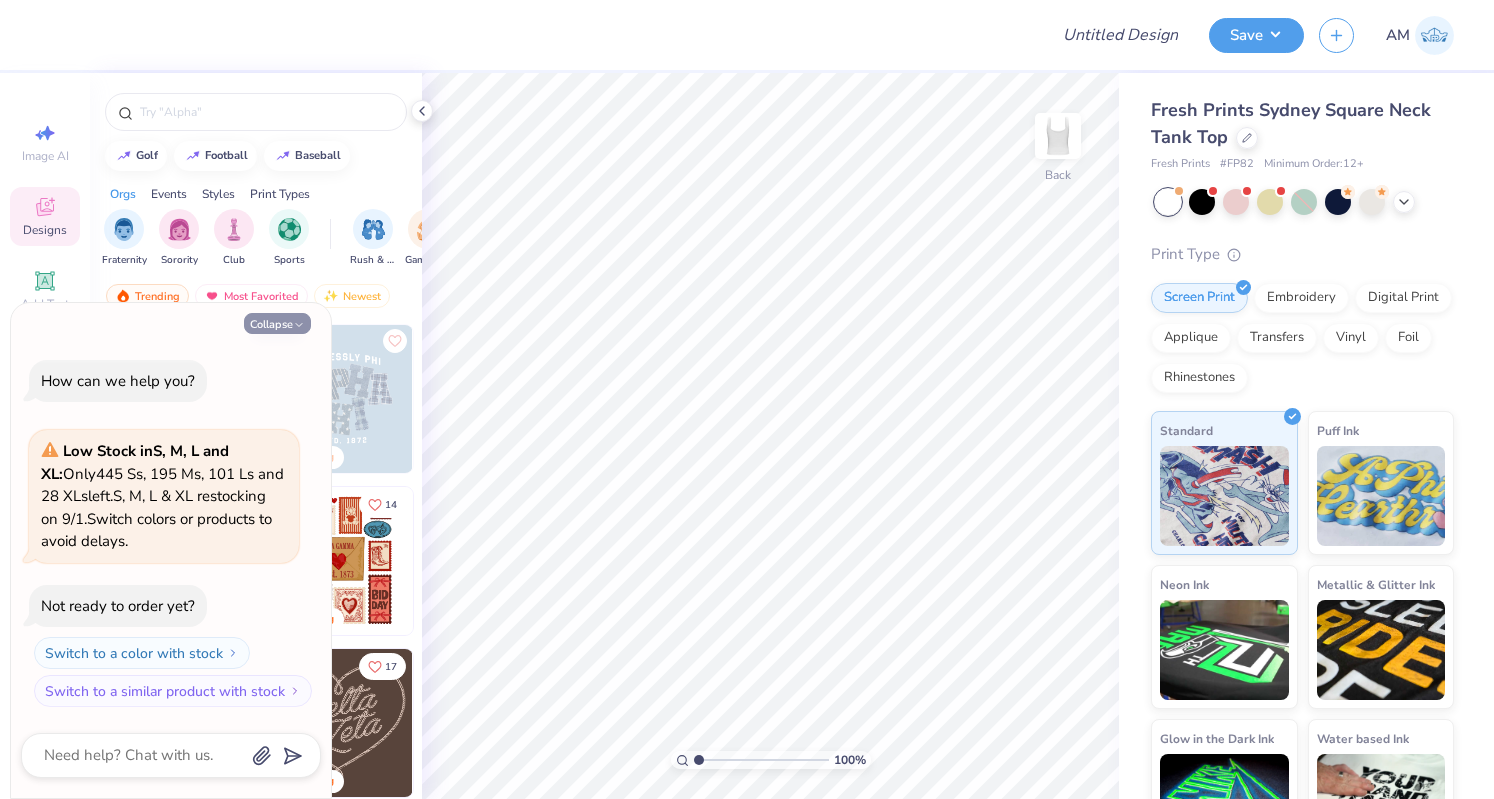 click on "Collapse" at bounding box center [277, 323] 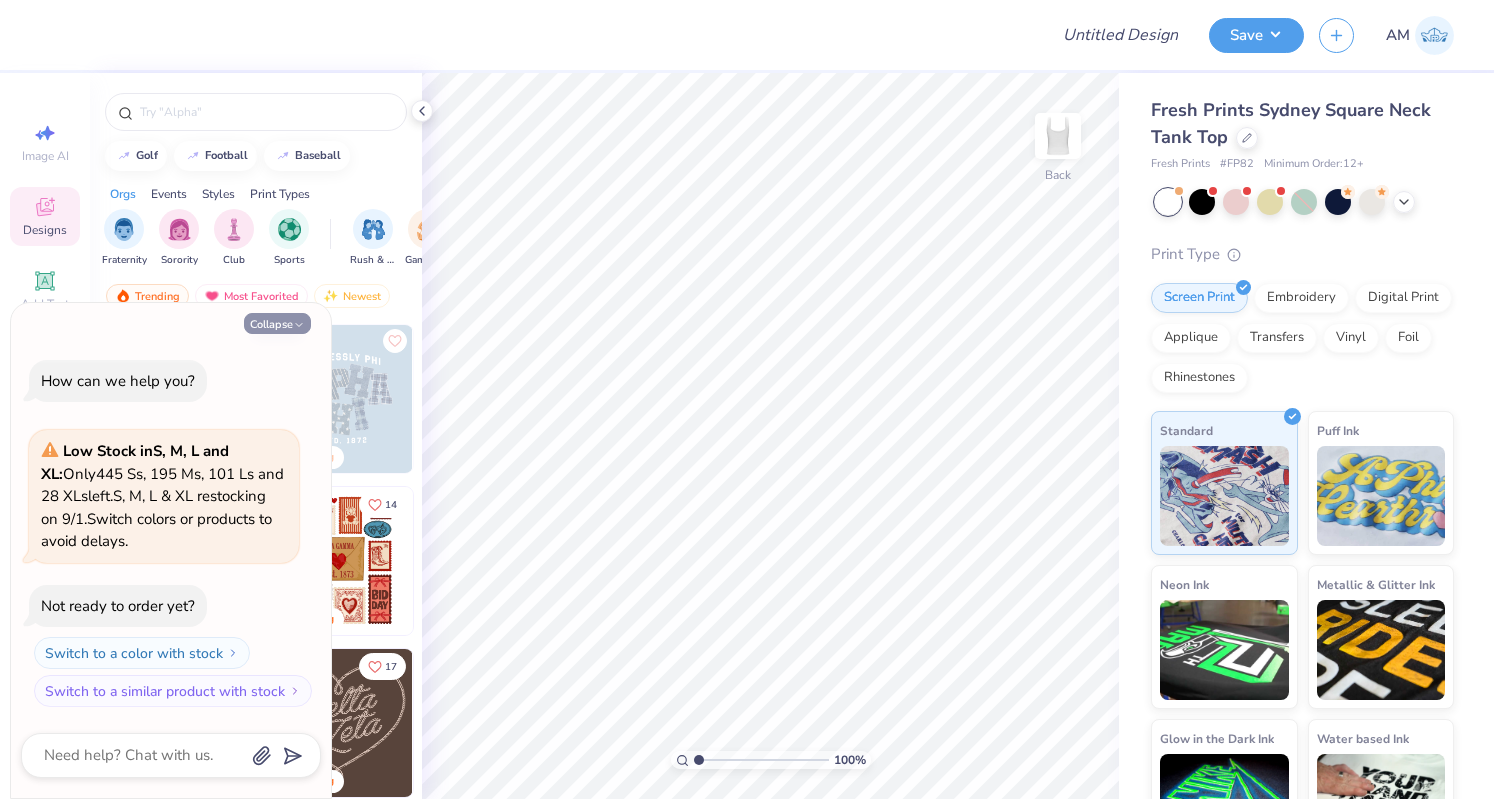 type on "x" 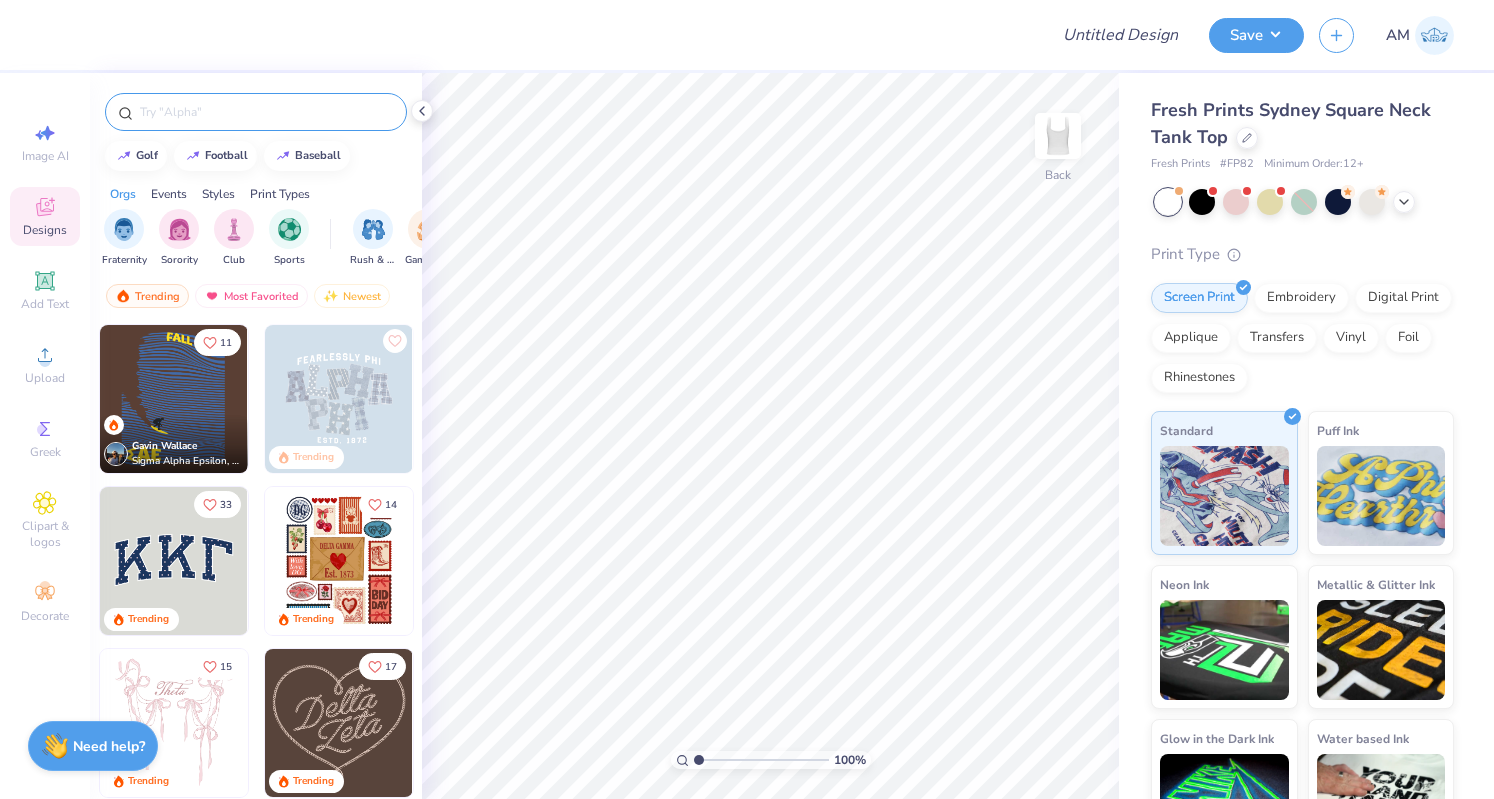 click at bounding box center [266, 112] 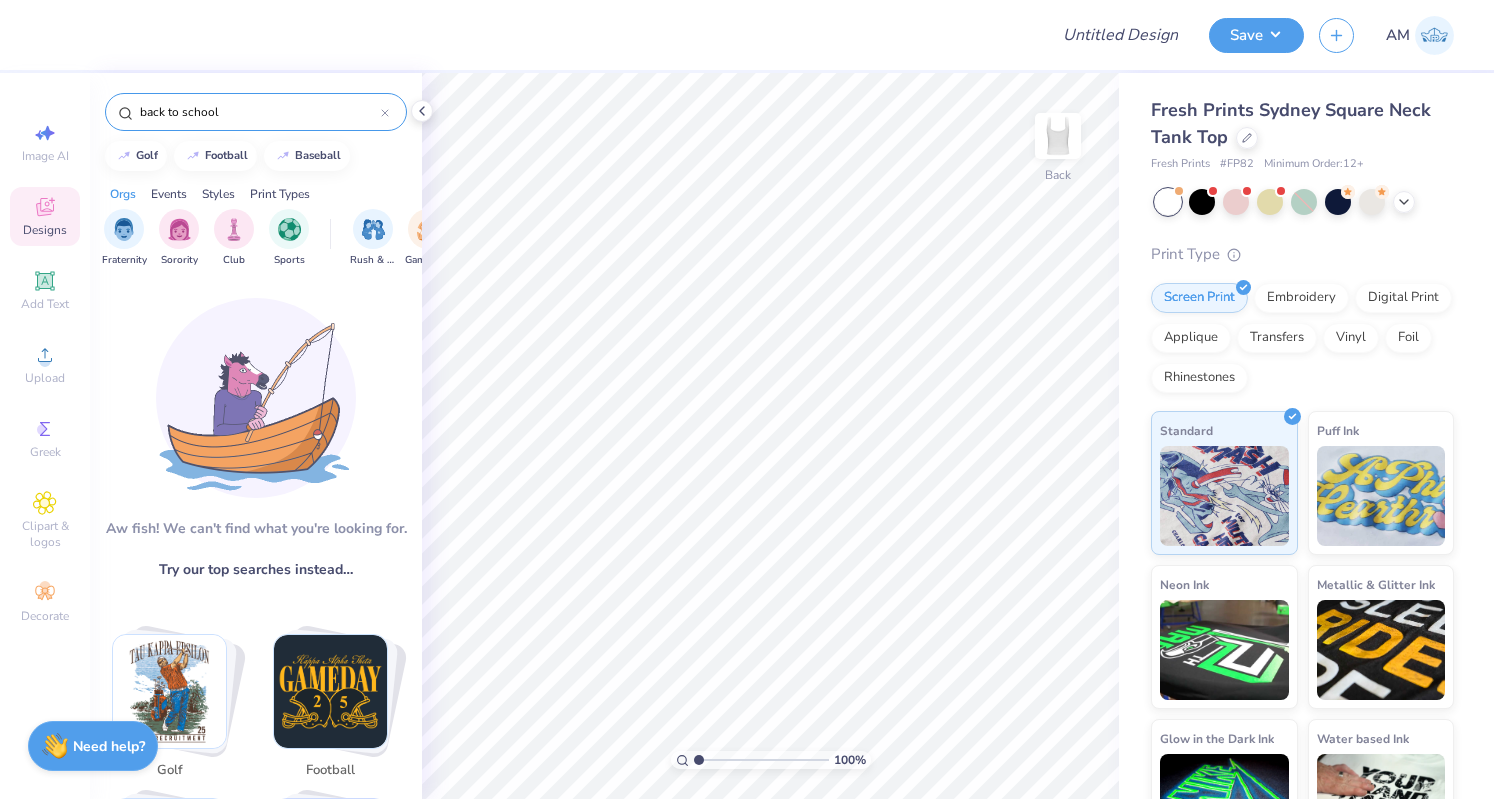 drag, startPoint x: 184, startPoint y: 113, endPoint x: 93, endPoint y: 115, distance: 91.02197 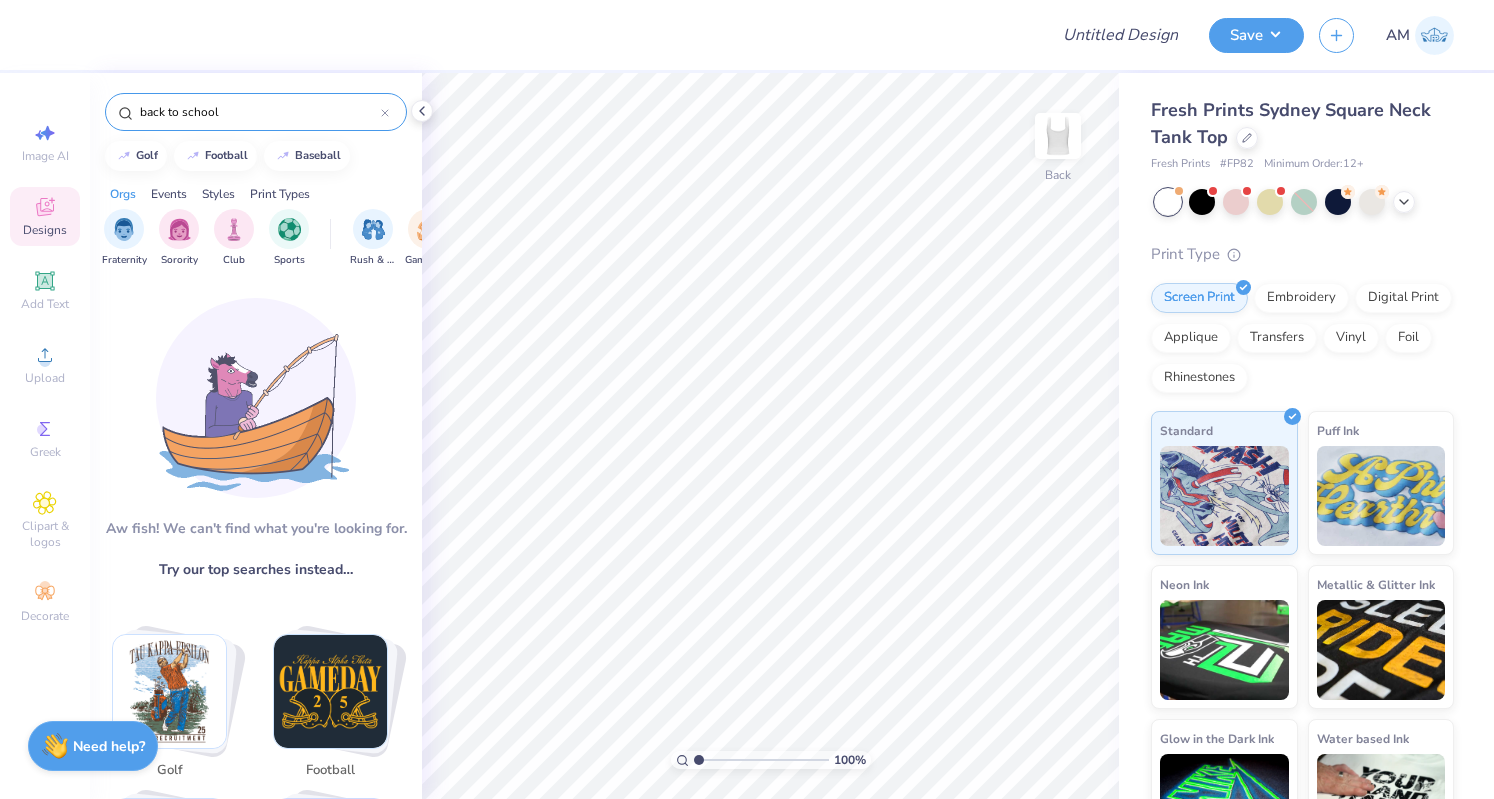 click on "back to school" at bounding box center (256, 107) 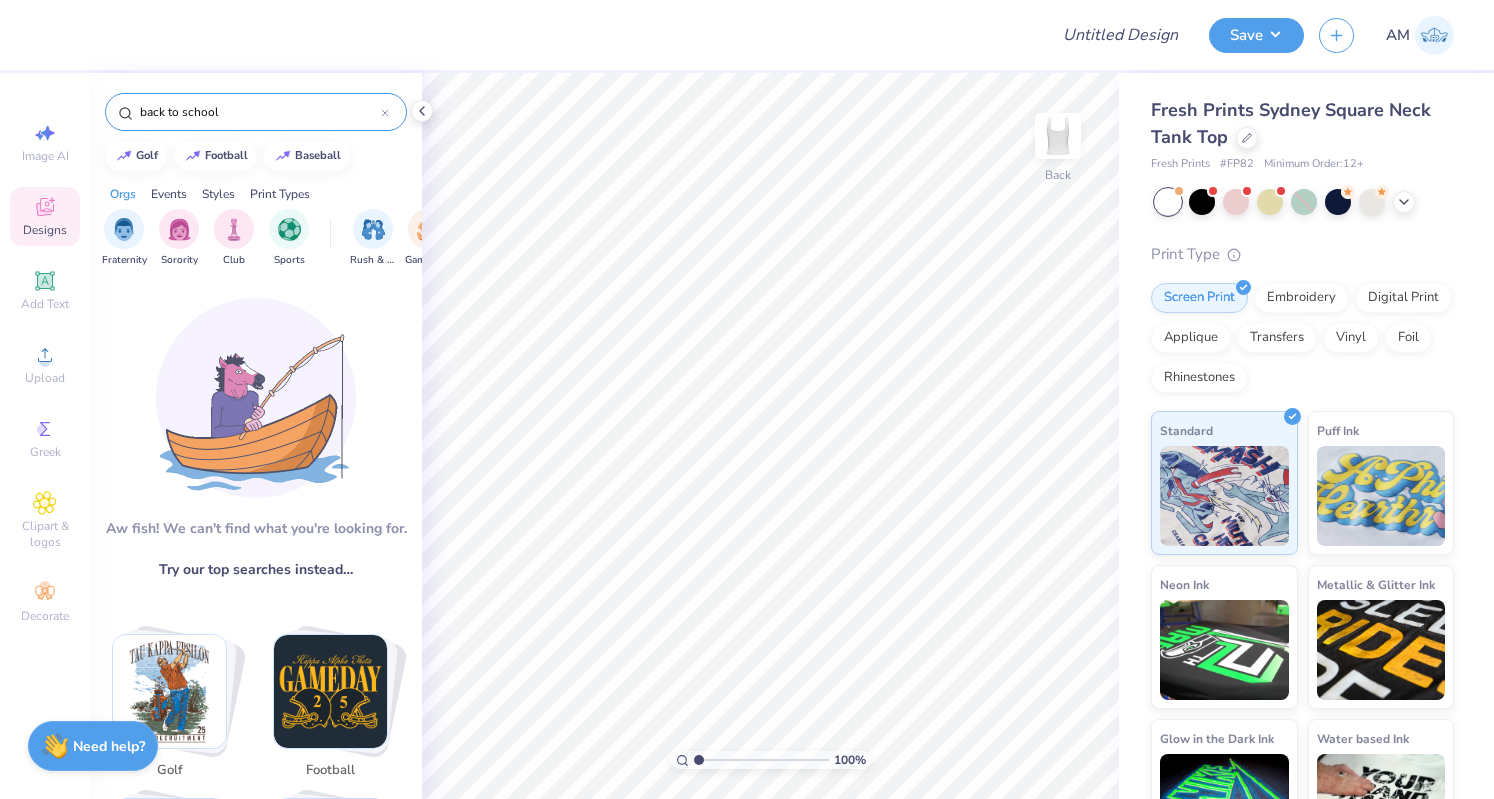 type on "school" 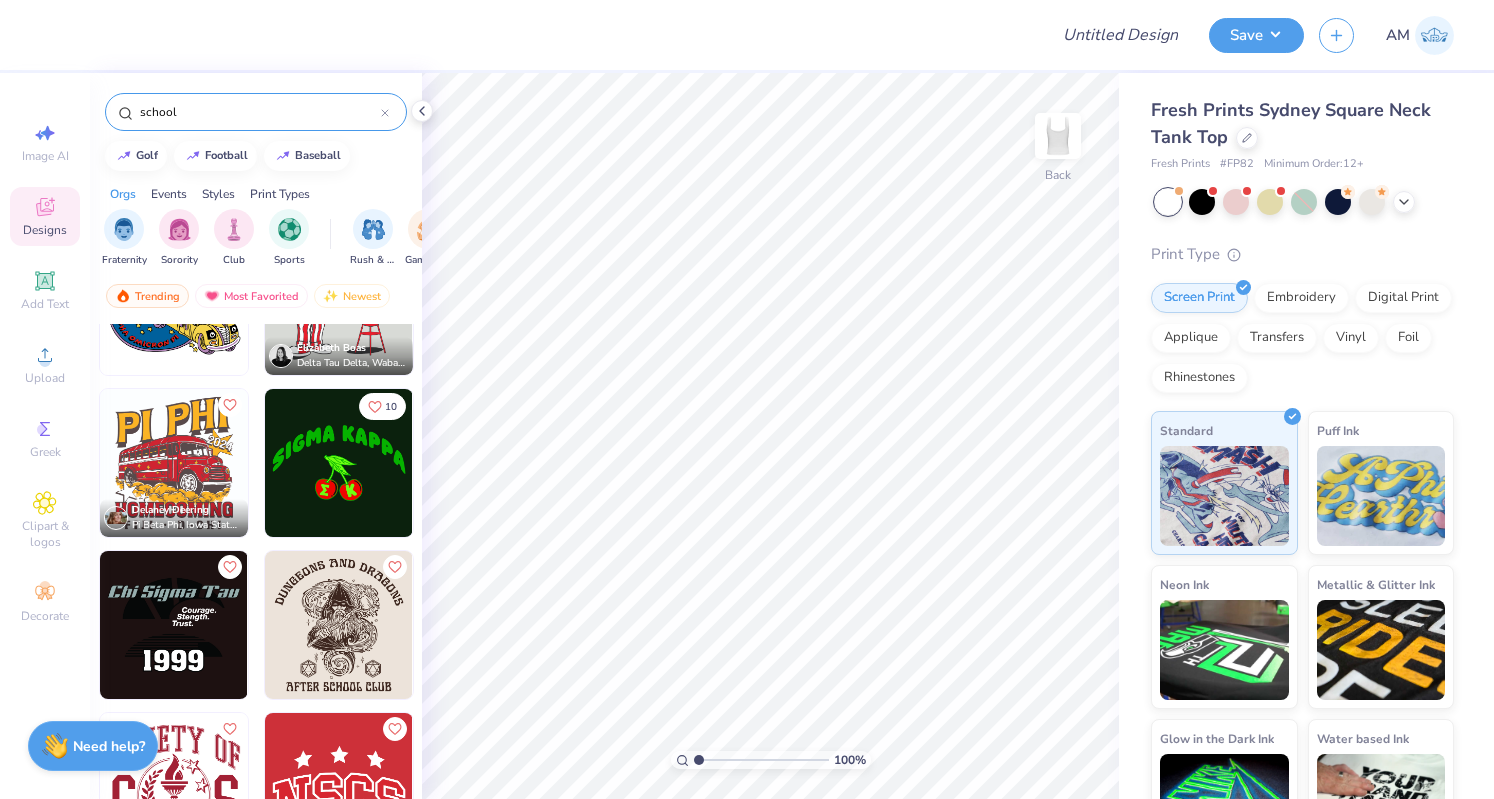 scroll, scrollTop: 0, scrollLeft: 0, axis: both 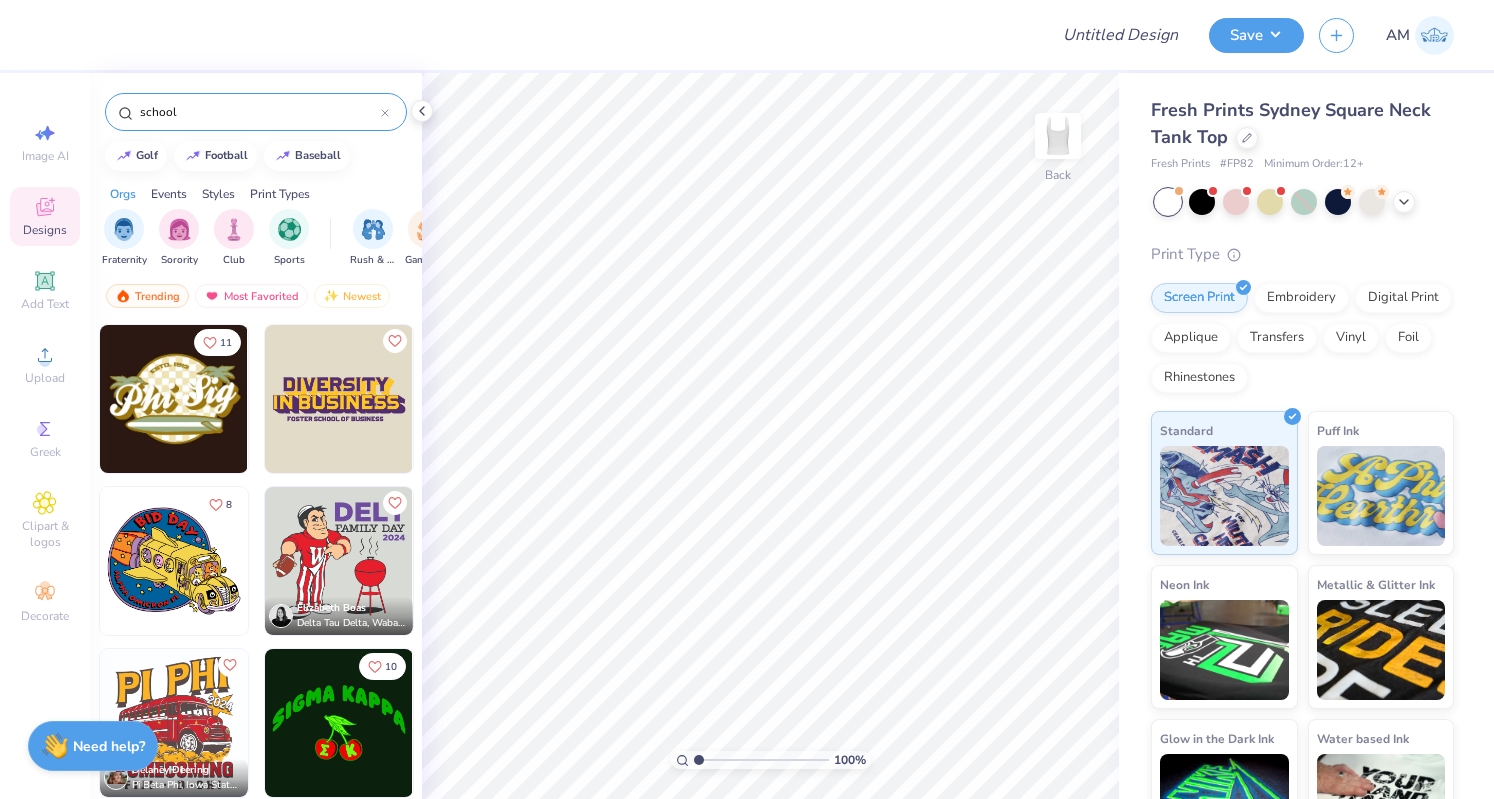 click 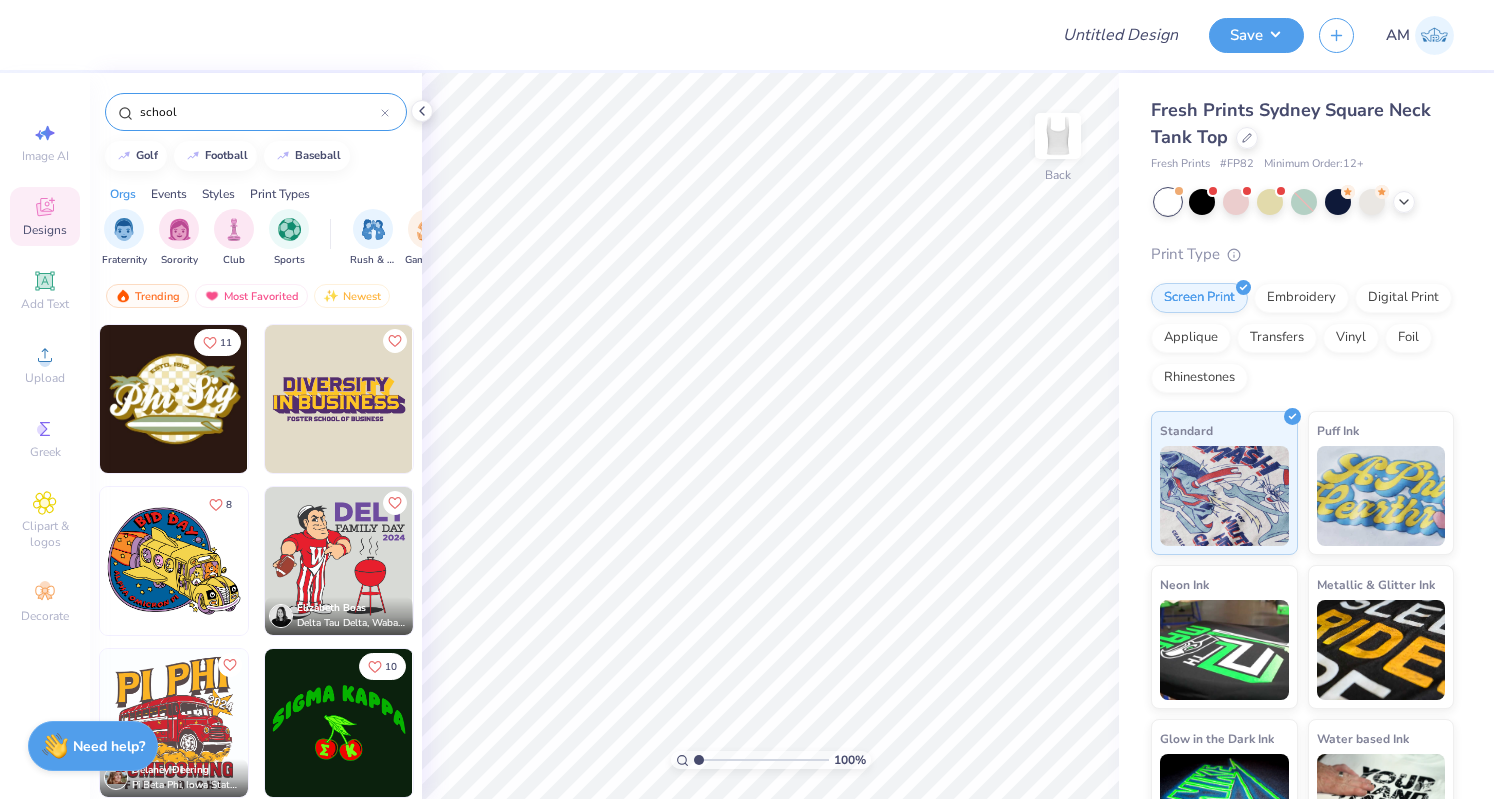 type 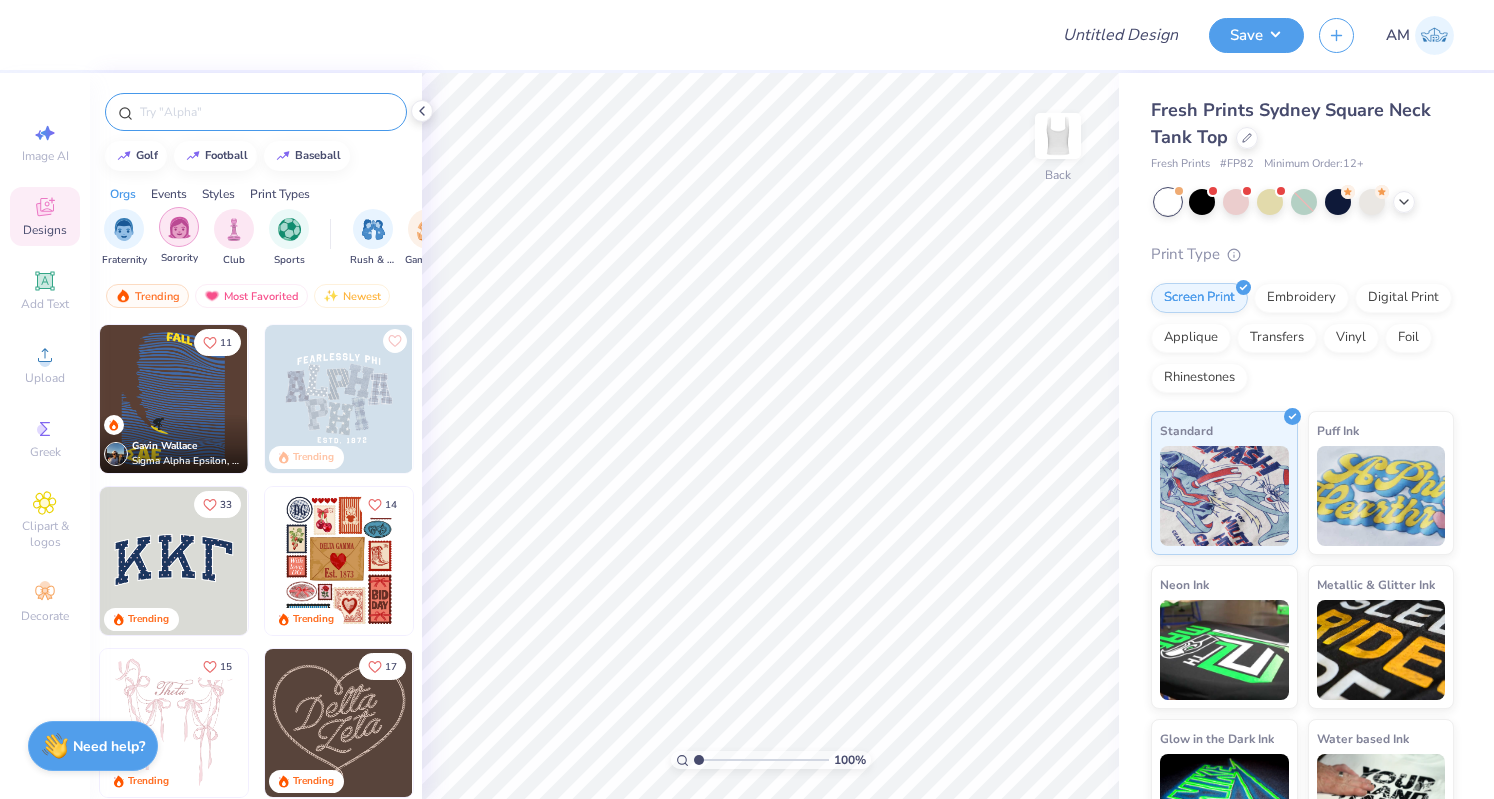 click at bounding box center [179, 227] 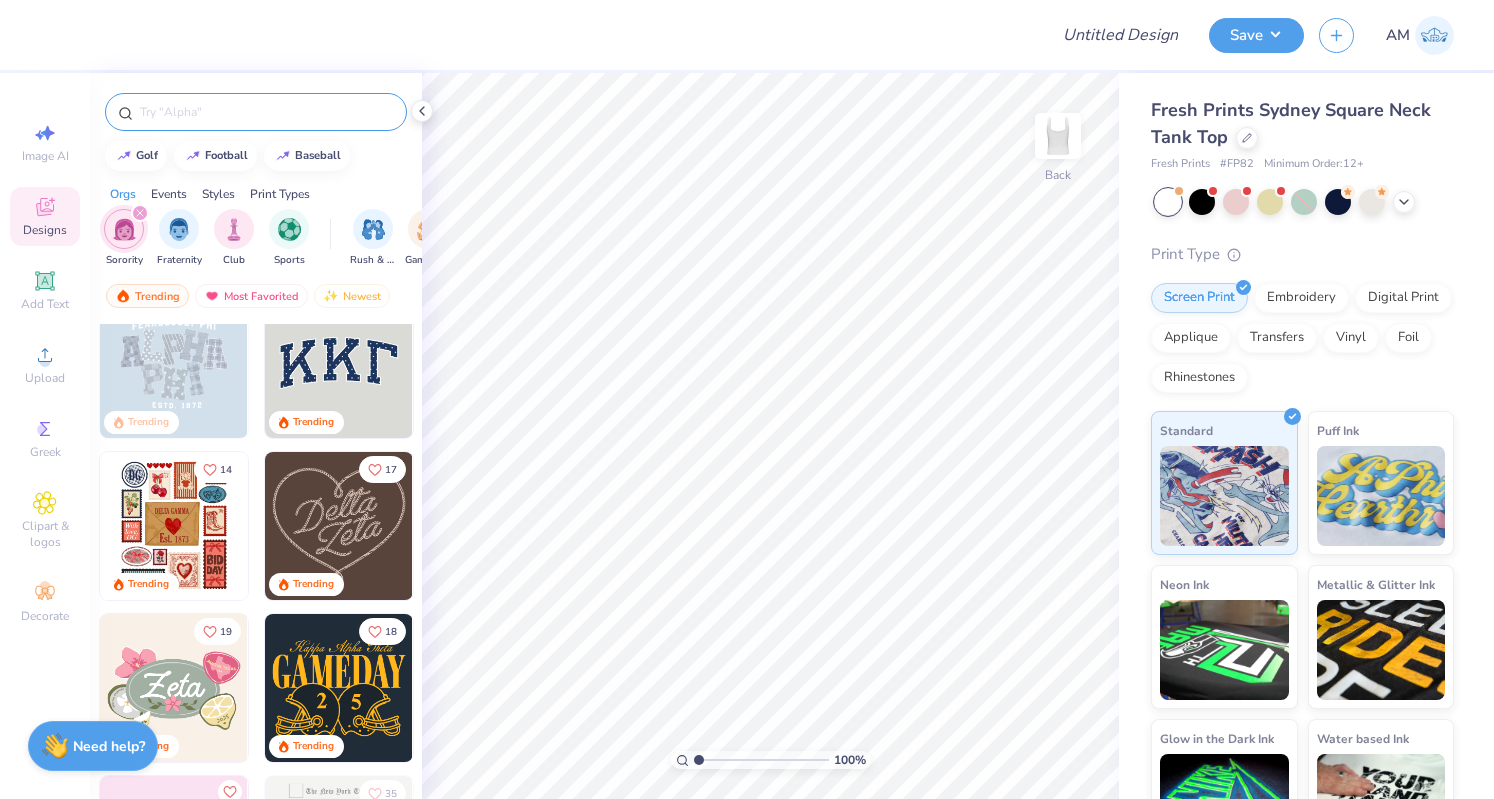 scroll, scrollTop: 38, scrollLeft: 0, axis: vertical 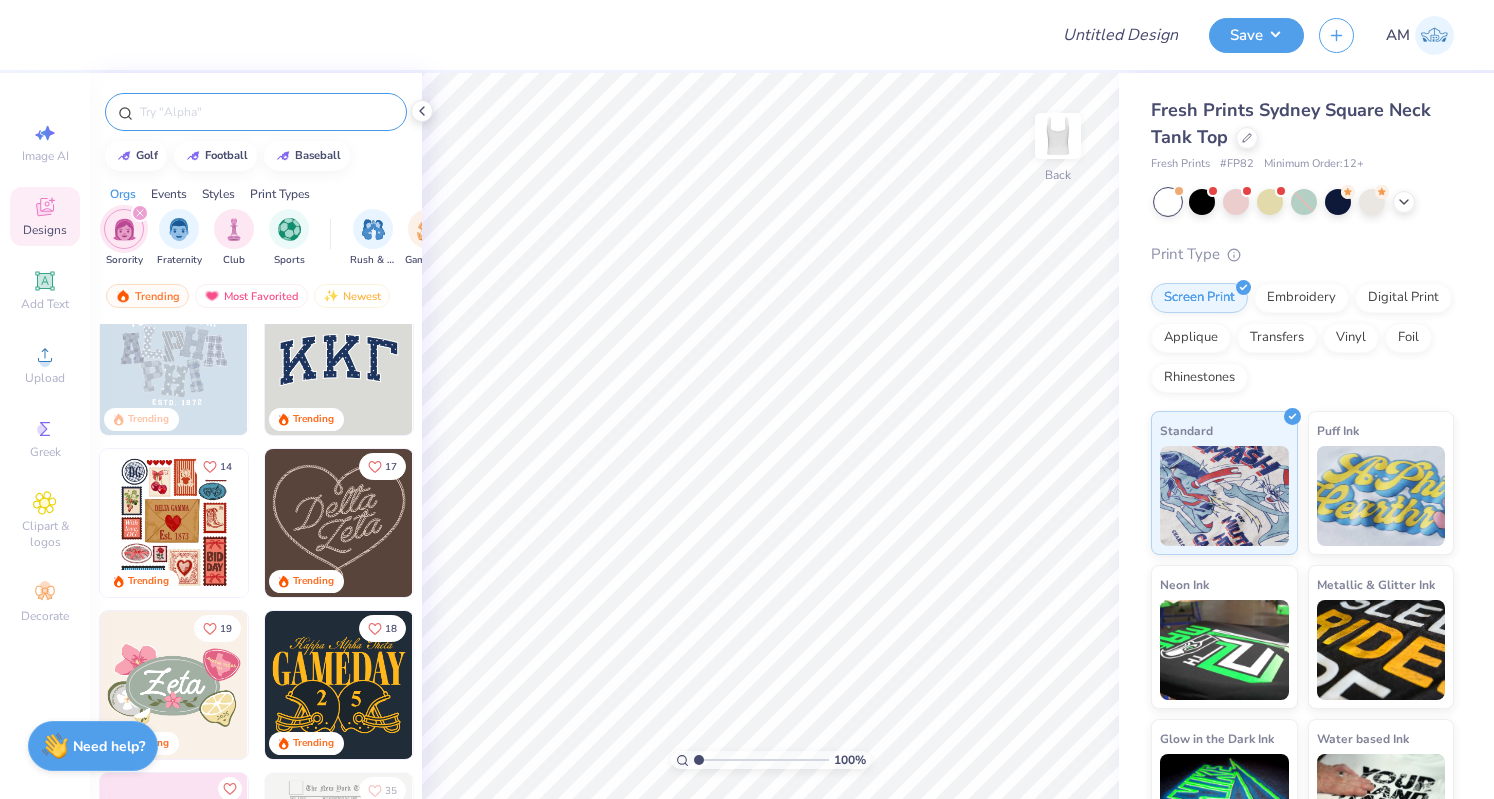 click at bounding box center (339, 523) 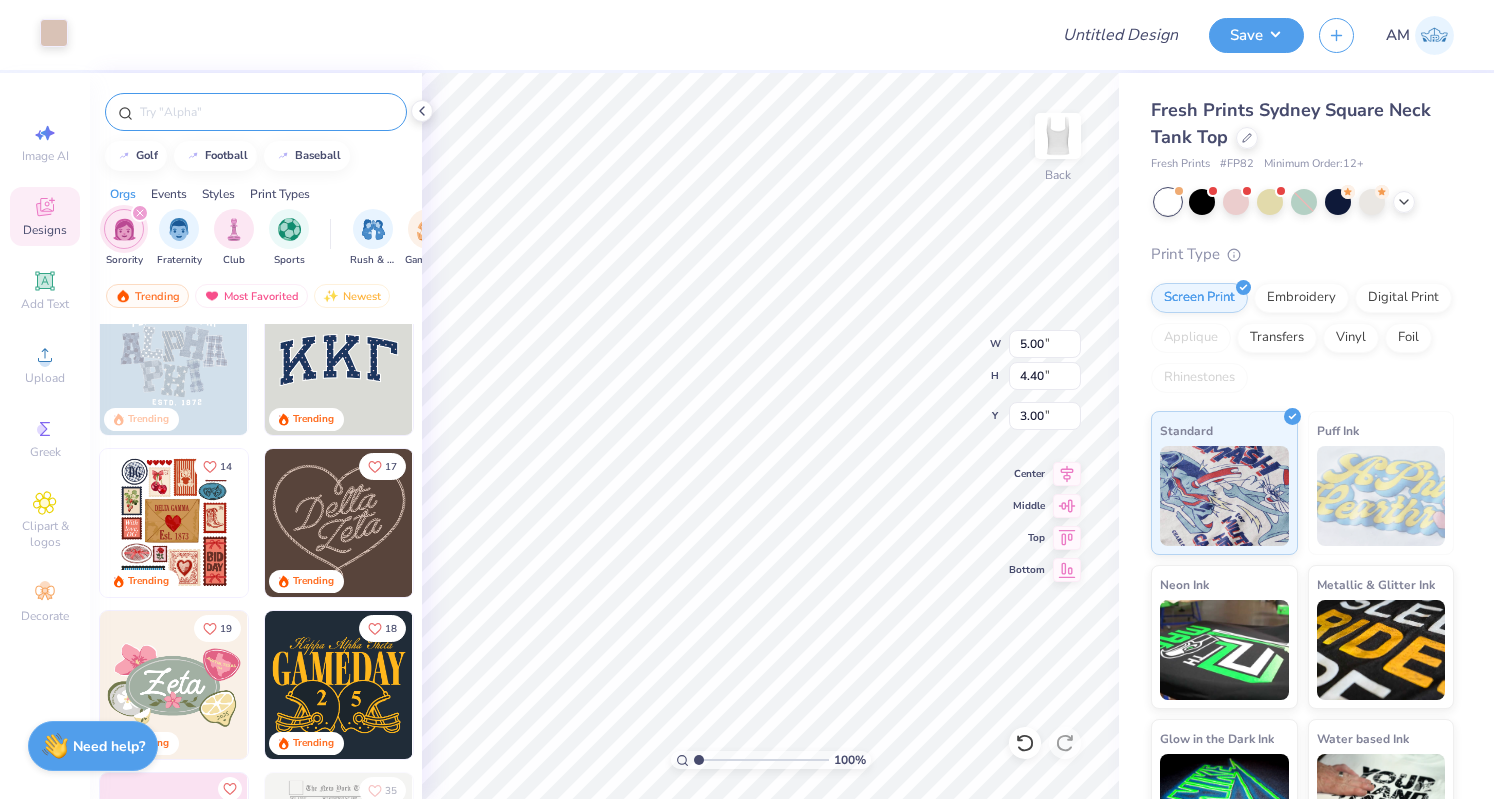 click at bounding box center [54, 33] 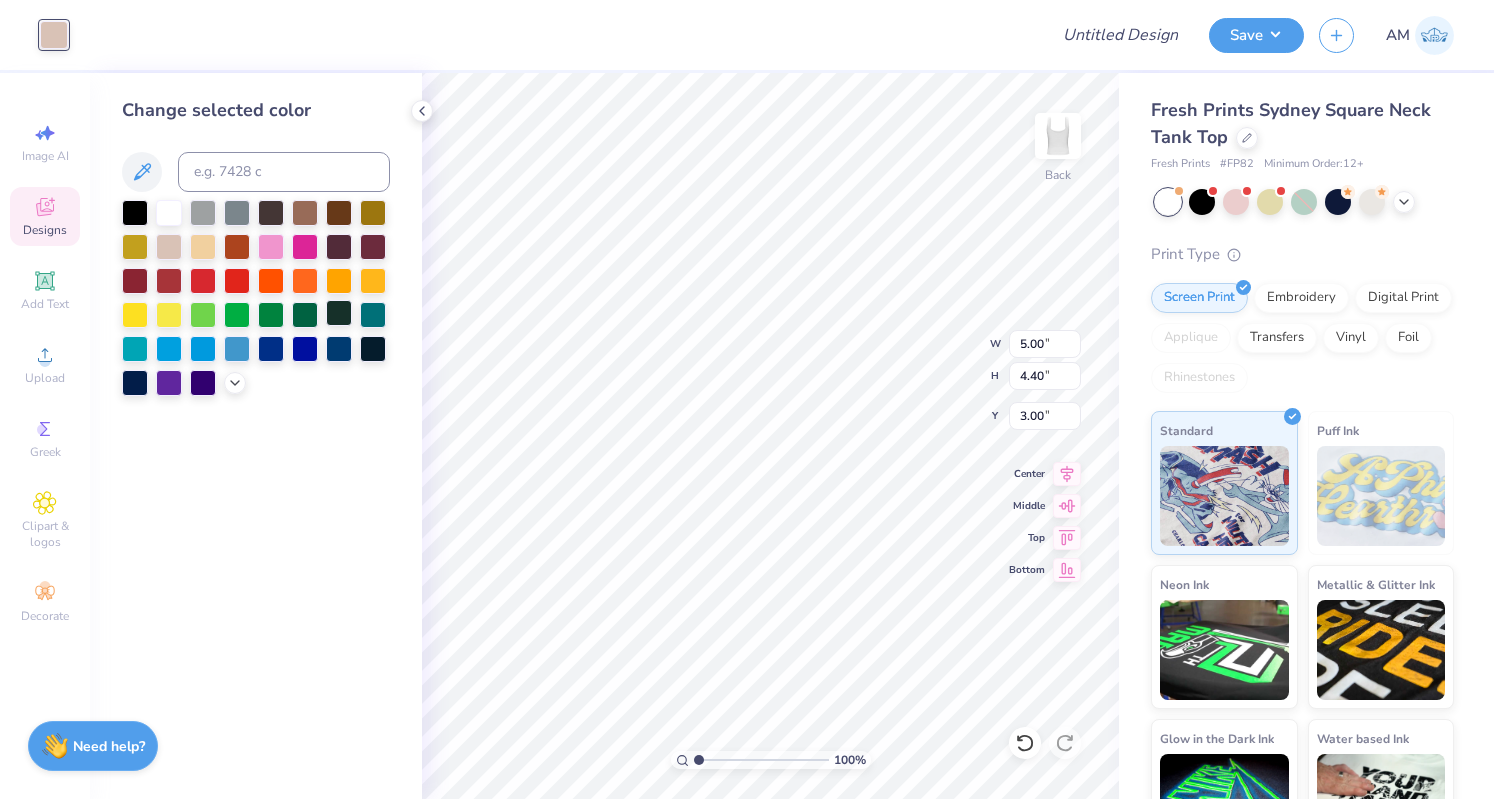 click at bounding box center (339, 313) 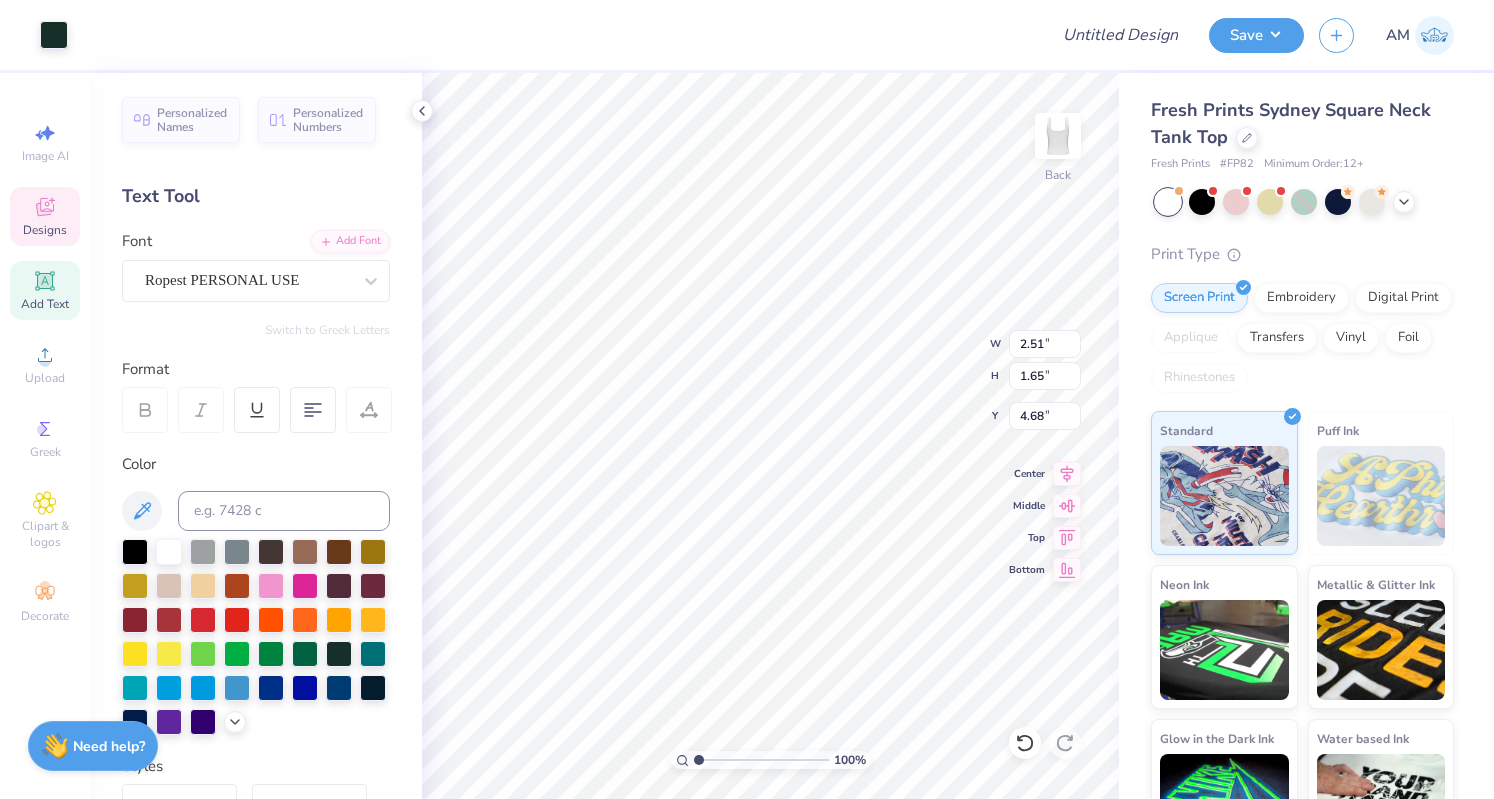 scroll, scrollTop: 16, scrollLeft: 2, axis: both 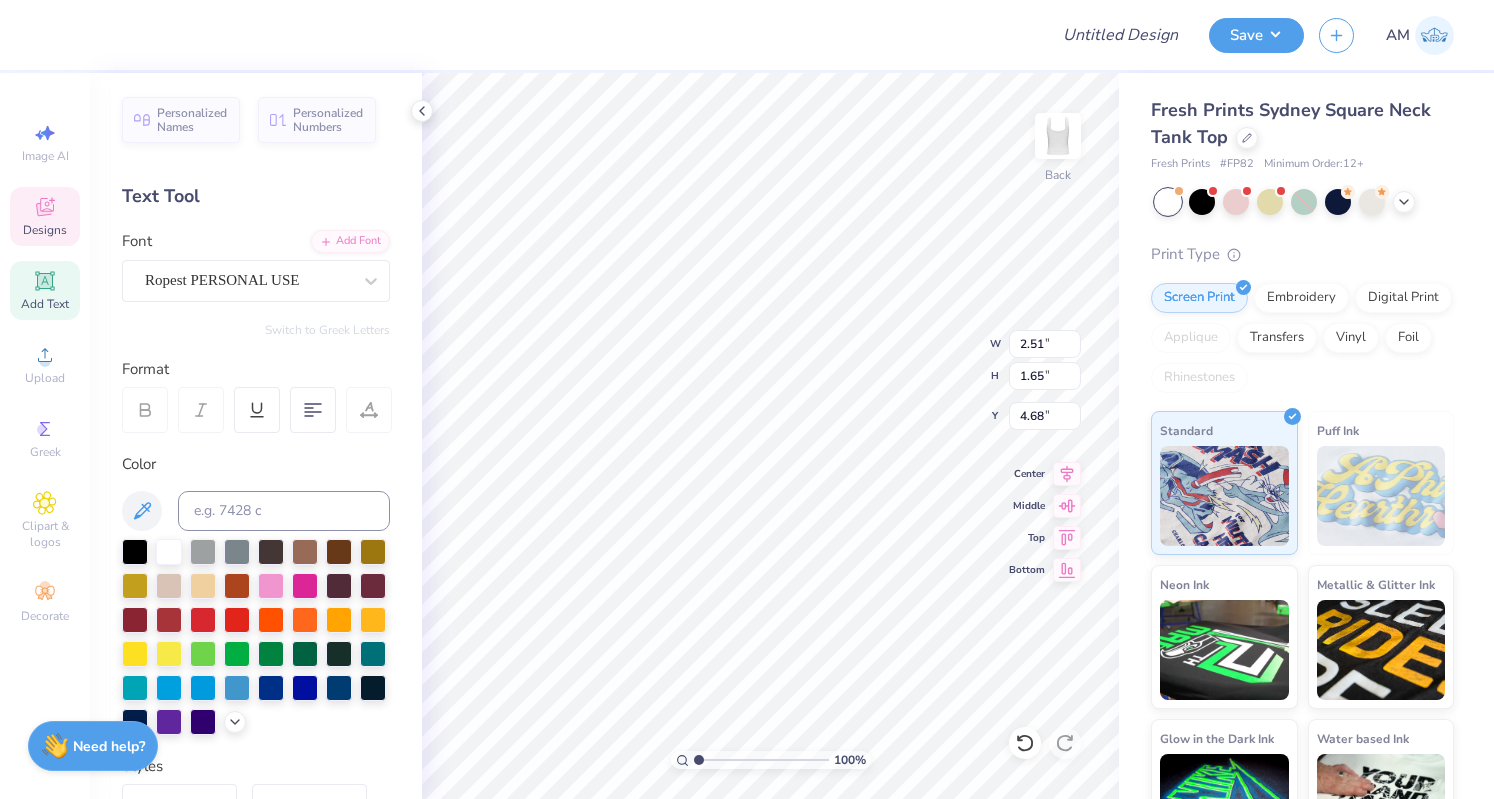 type on "Gamma" 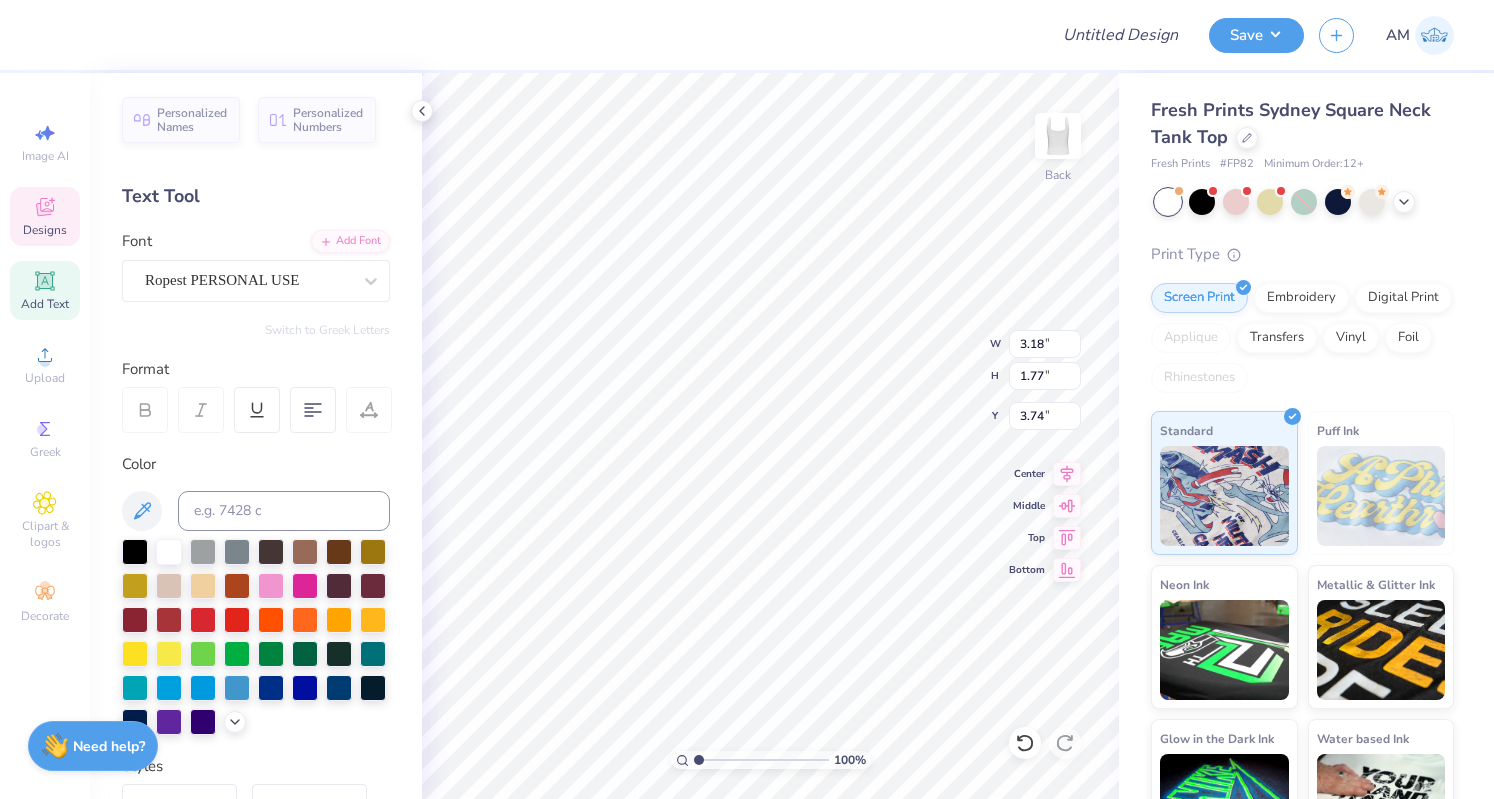 type on "3.18" 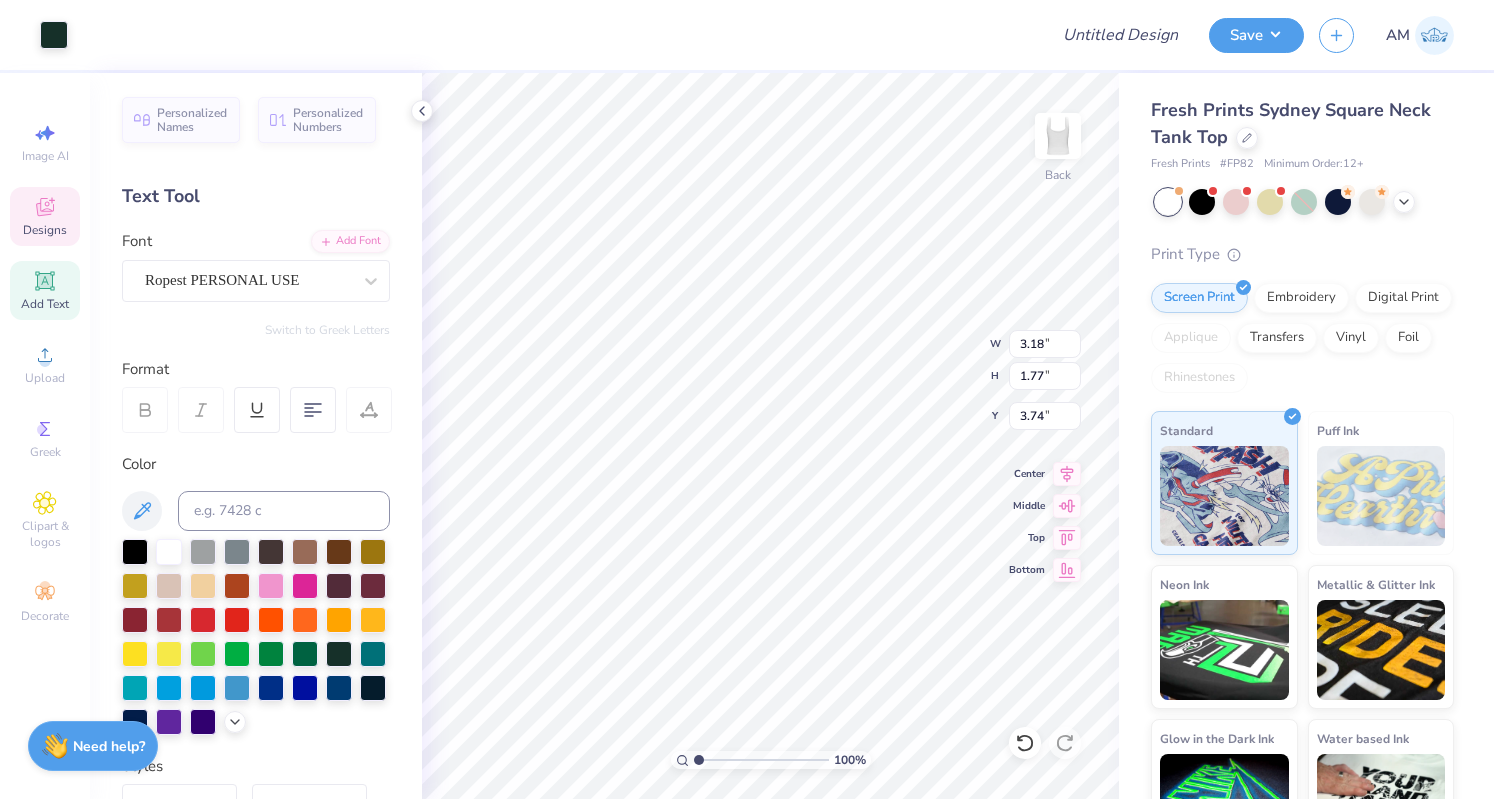 type on "5.00" 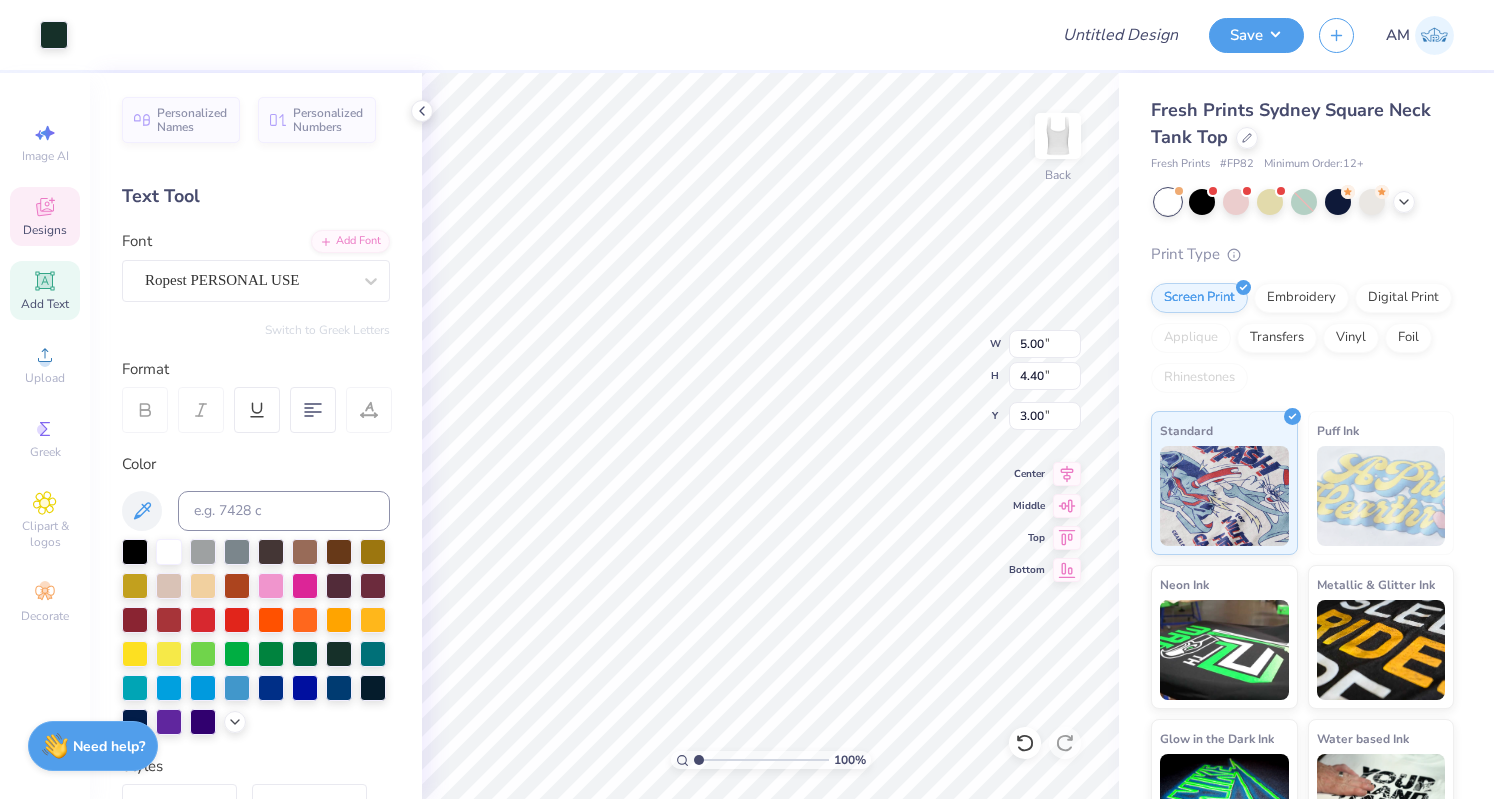 type on "5.36" 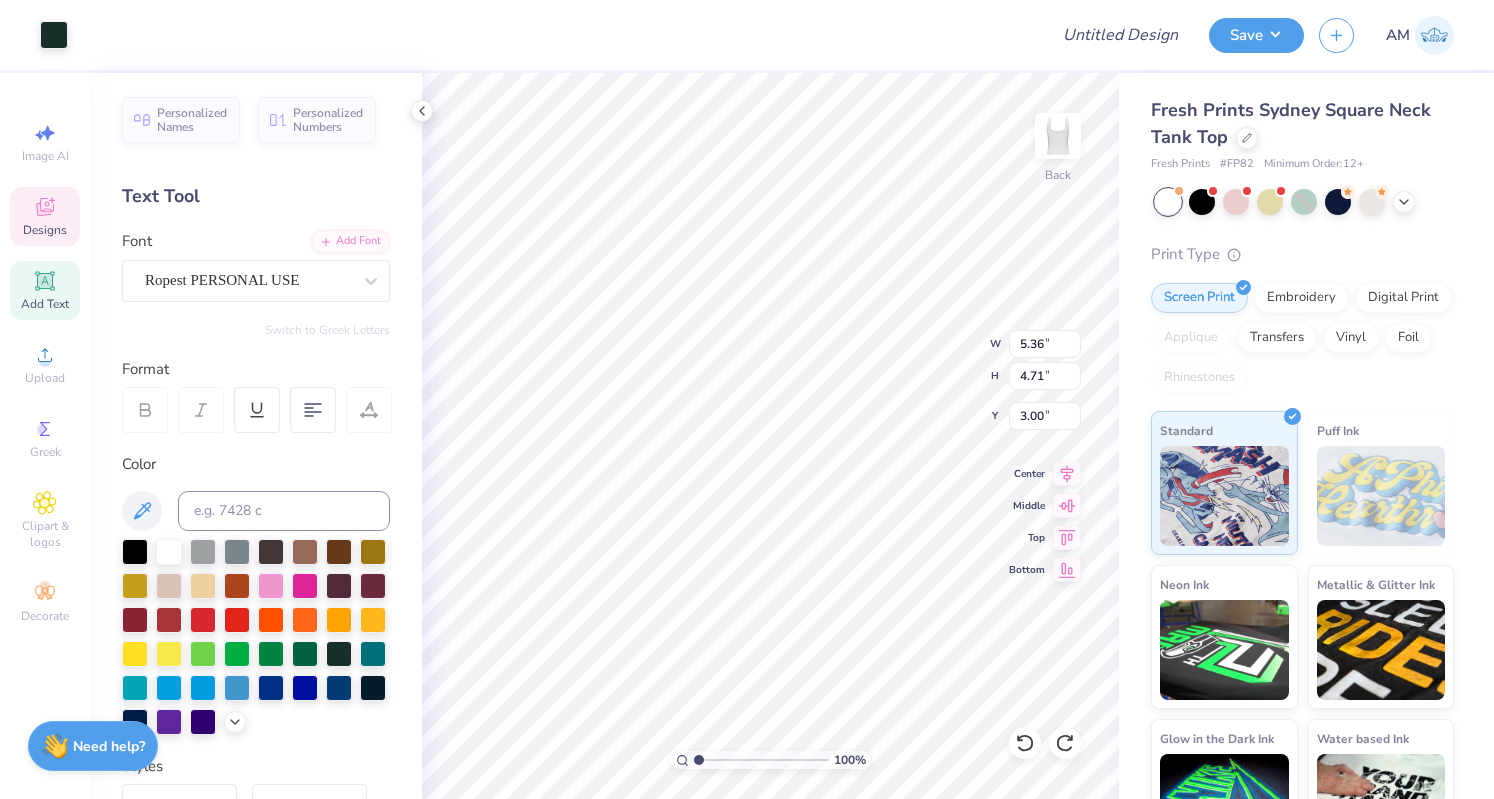 type on "5.00" 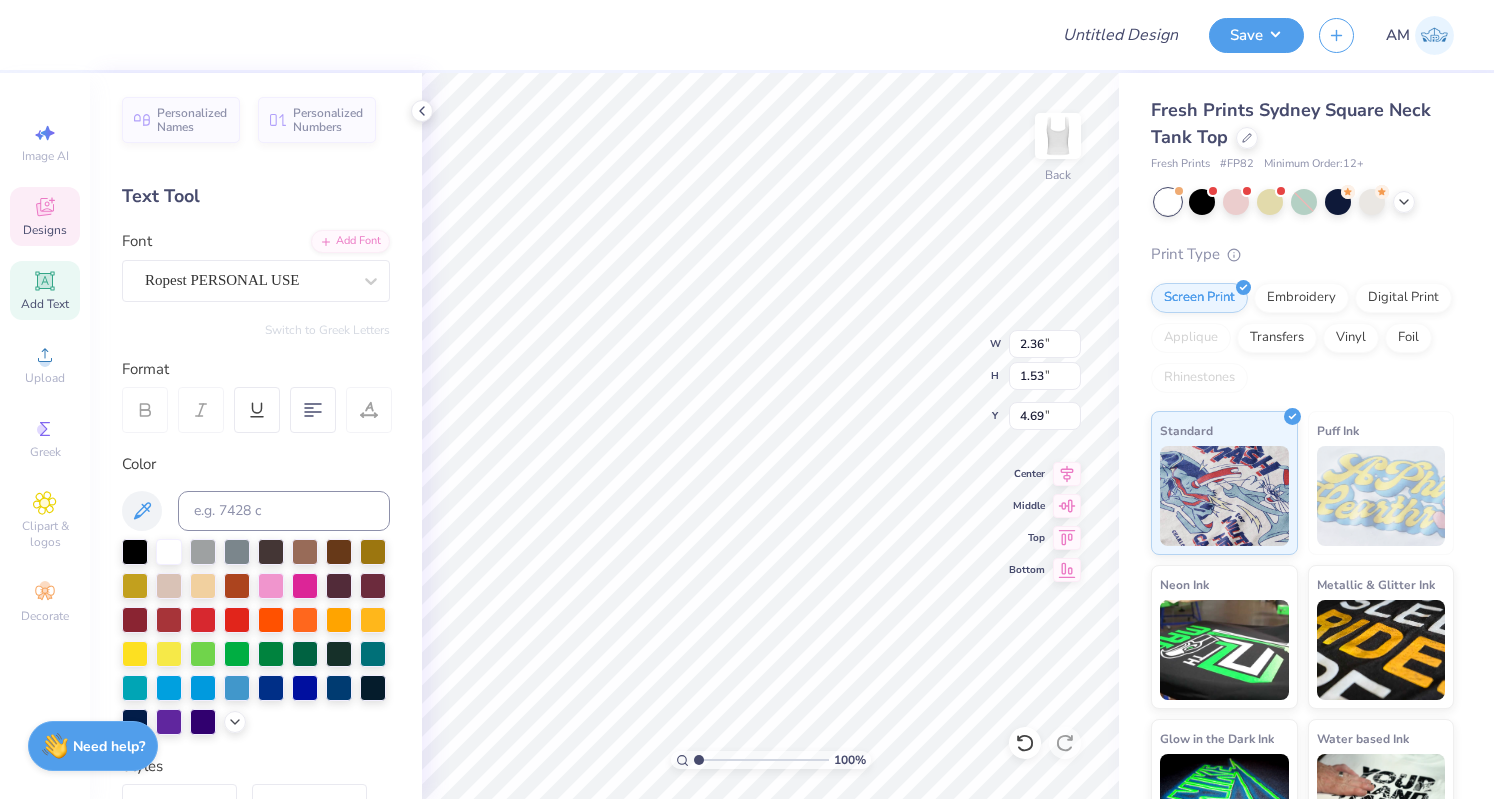 type on "2.36" 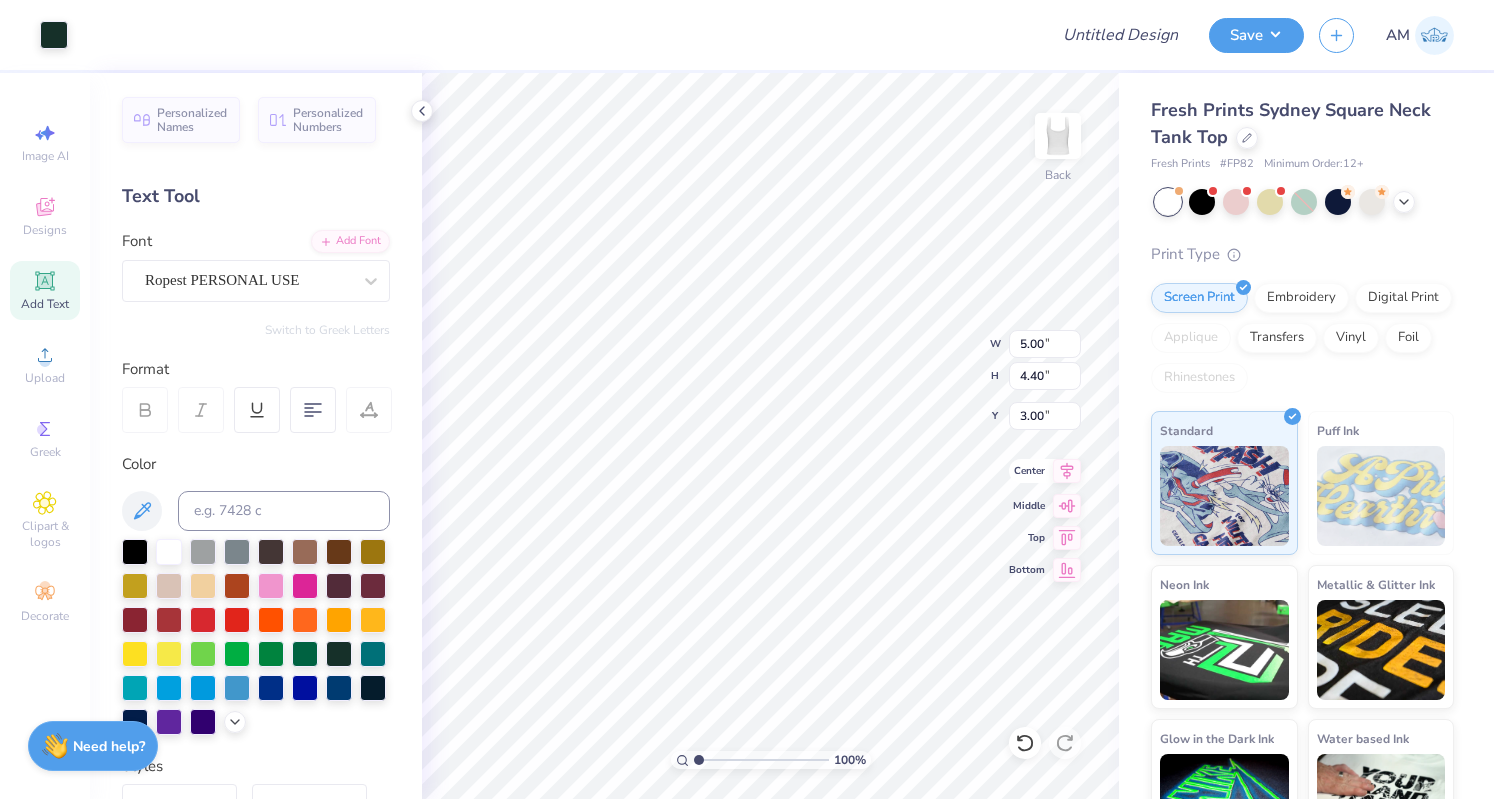 type on "2.34" 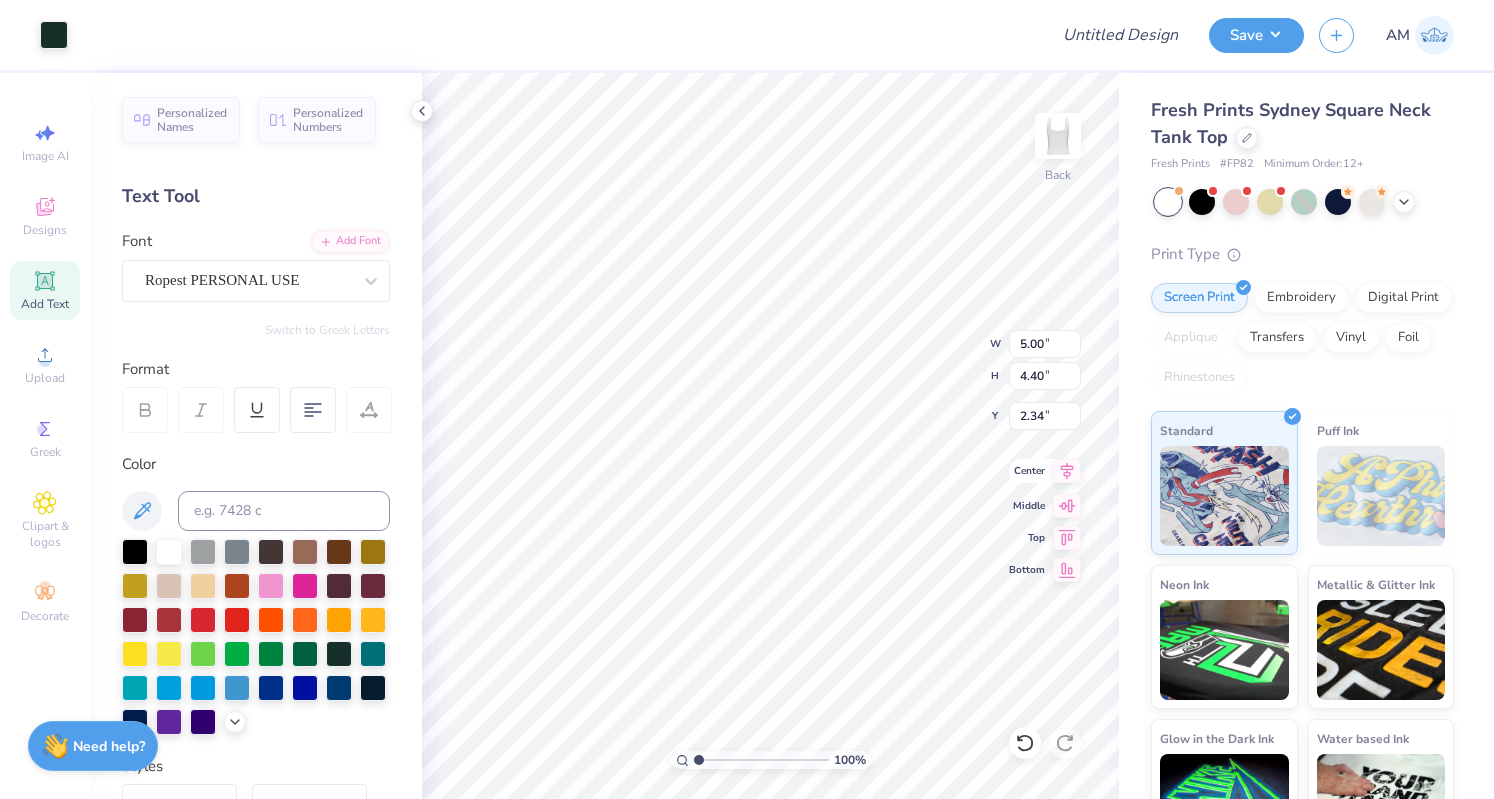 click 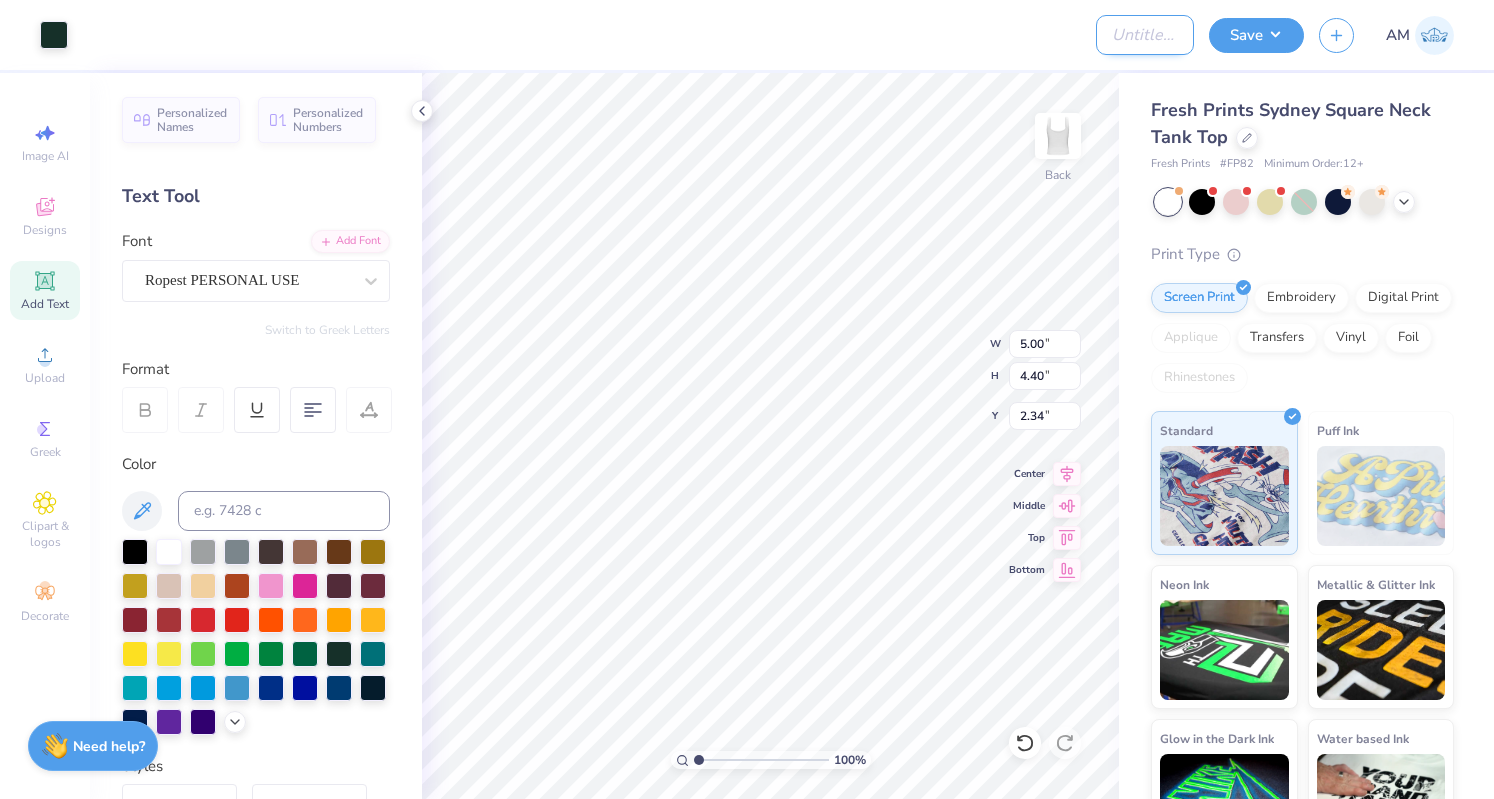 click on "Design Title" at bounding box center [1145, 35] 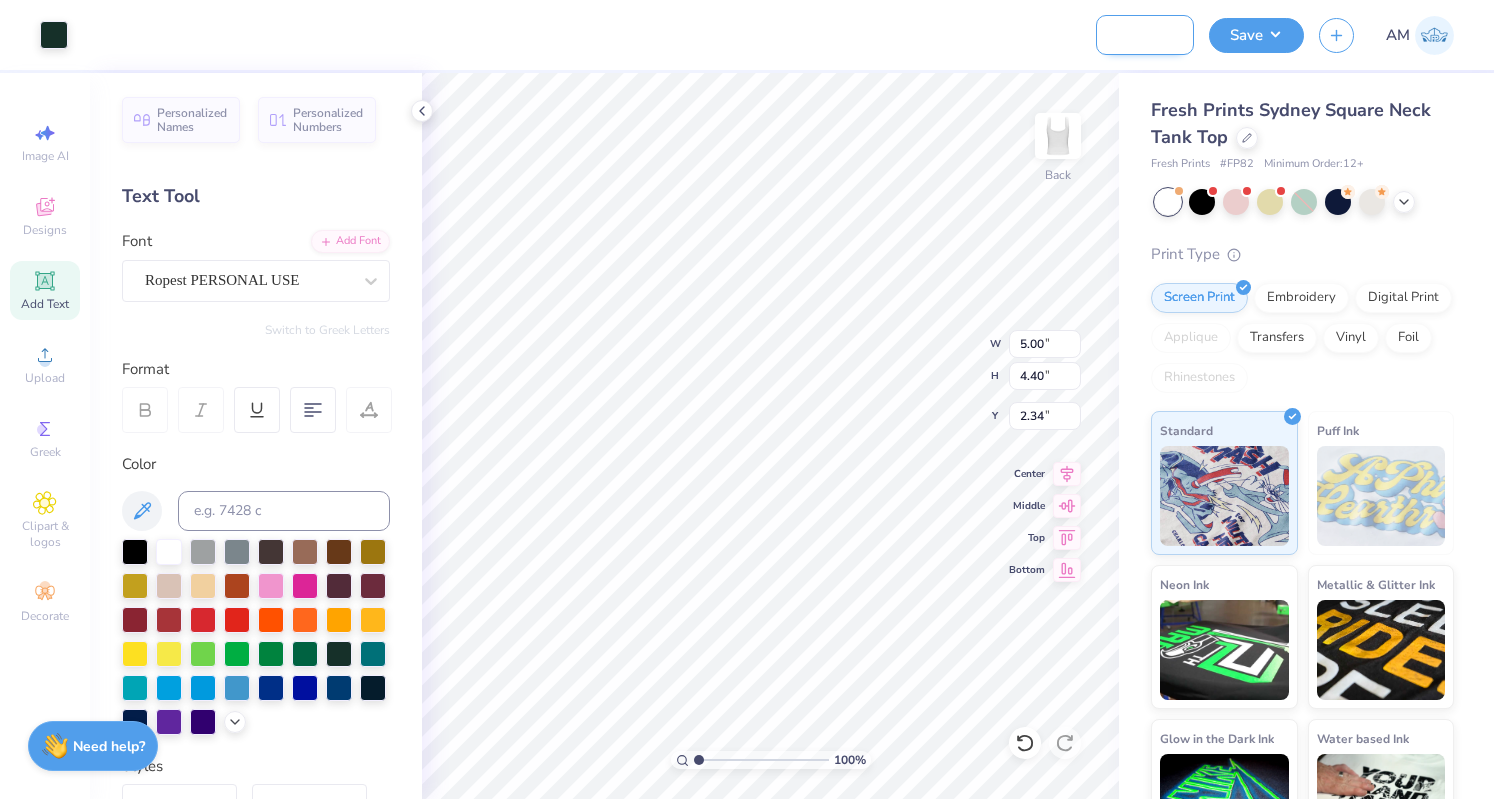 scroll, scrollTop: 0, scrollLeft: 114, axis: horizontal 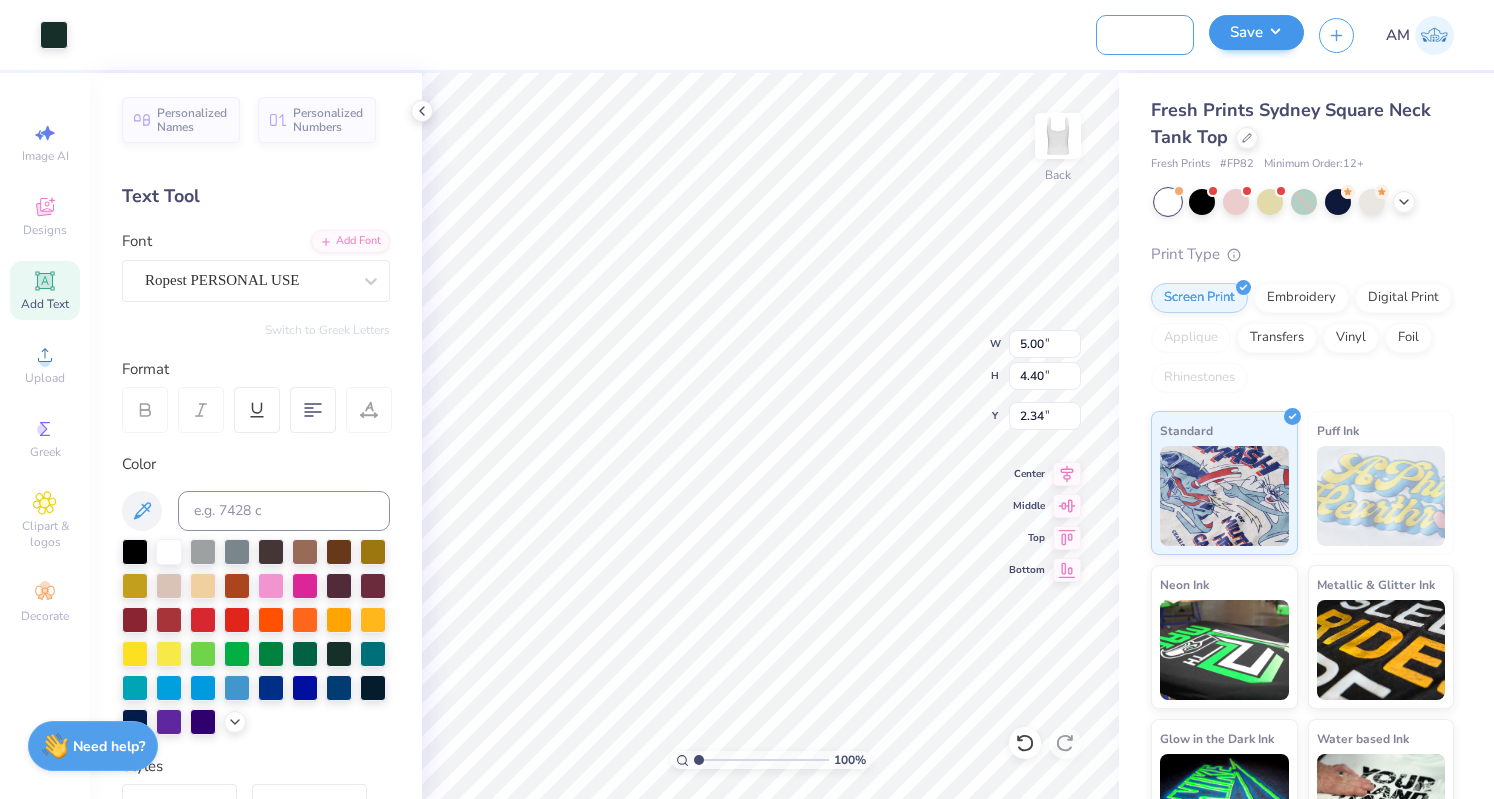 type on "dg back to school tank 1" 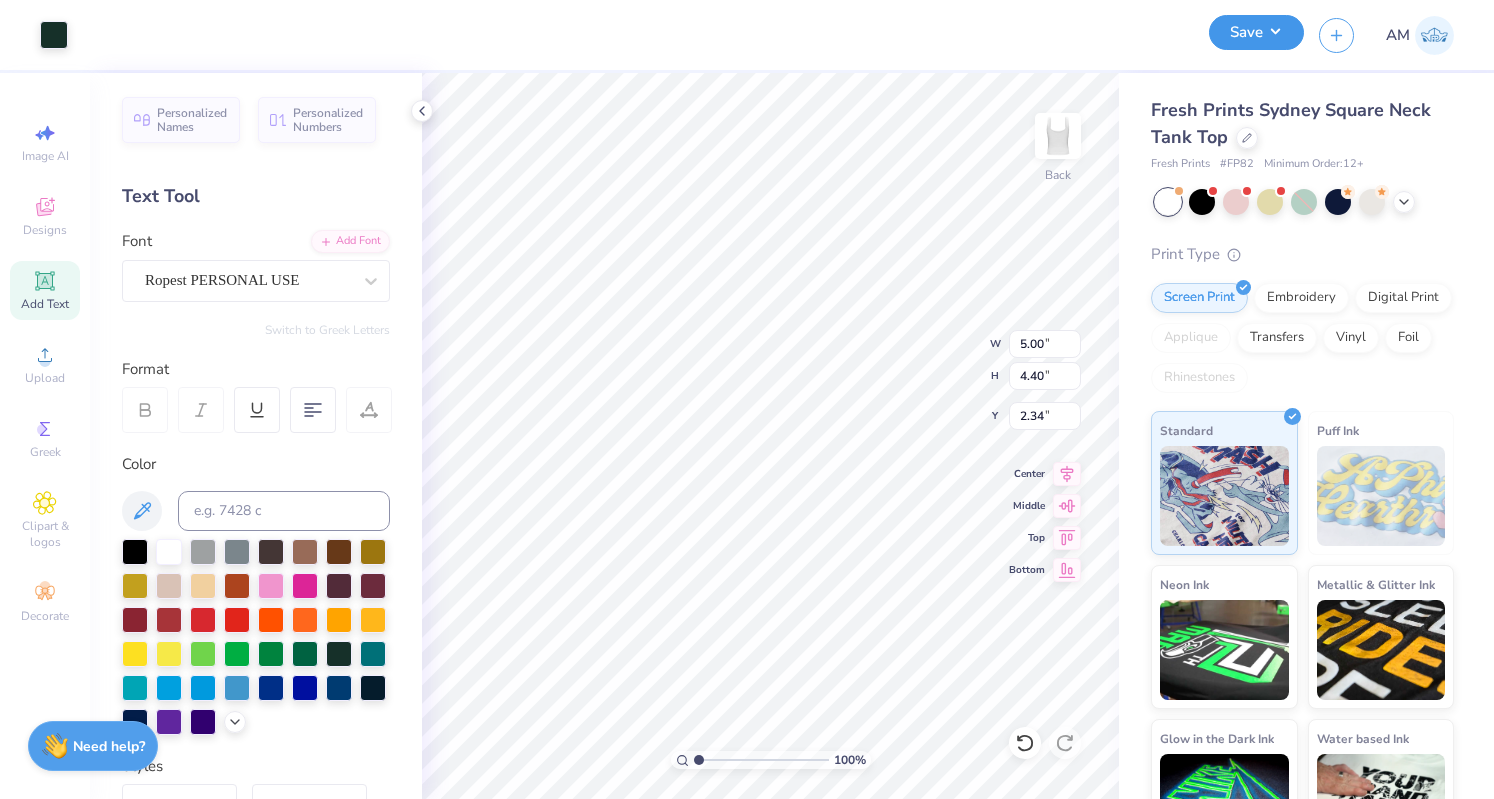 click on "Save" at bounding box center (1256, 32) 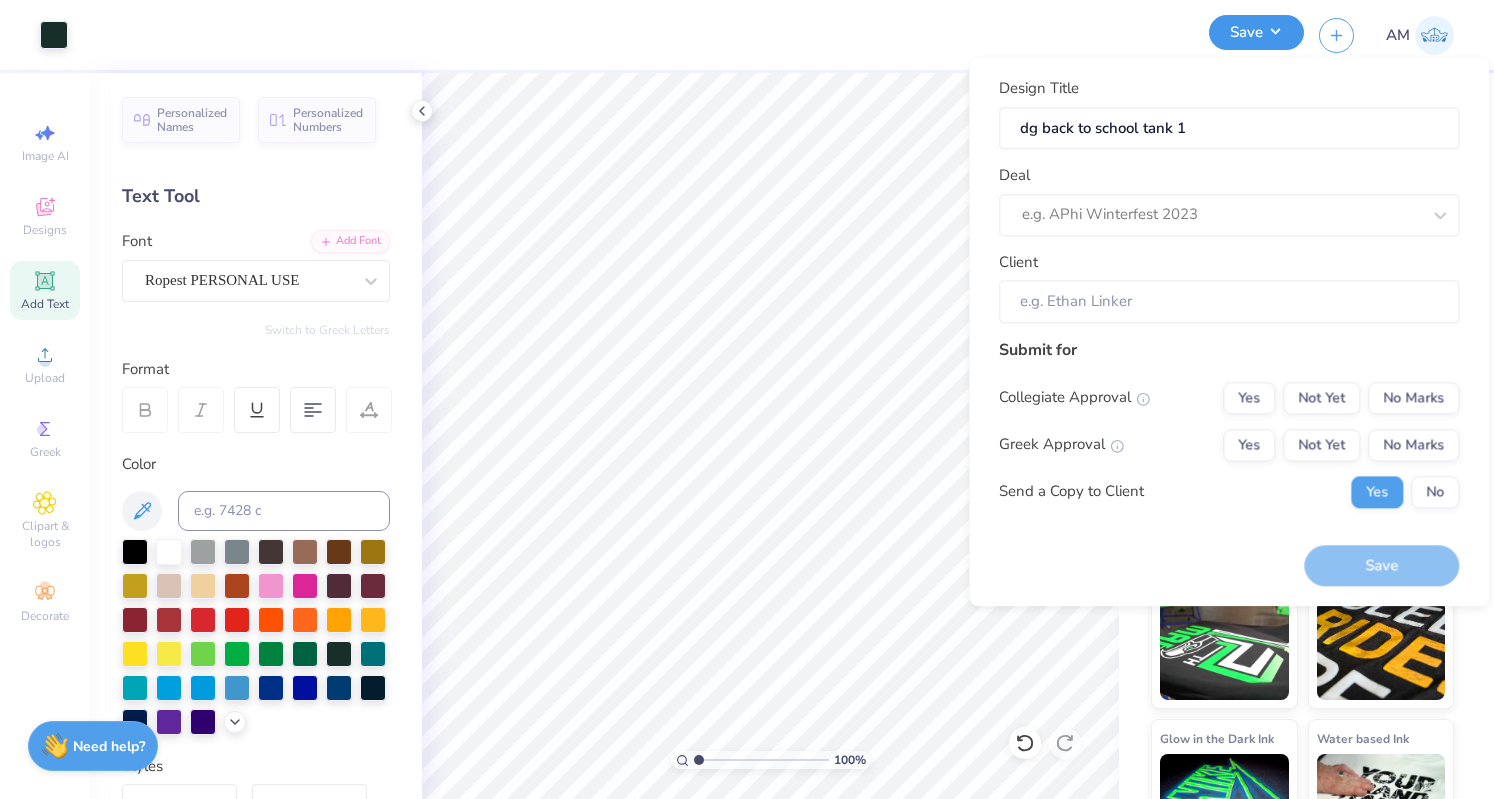 scroll, scrollTop: 0, scrollLeft: 0, axis: both 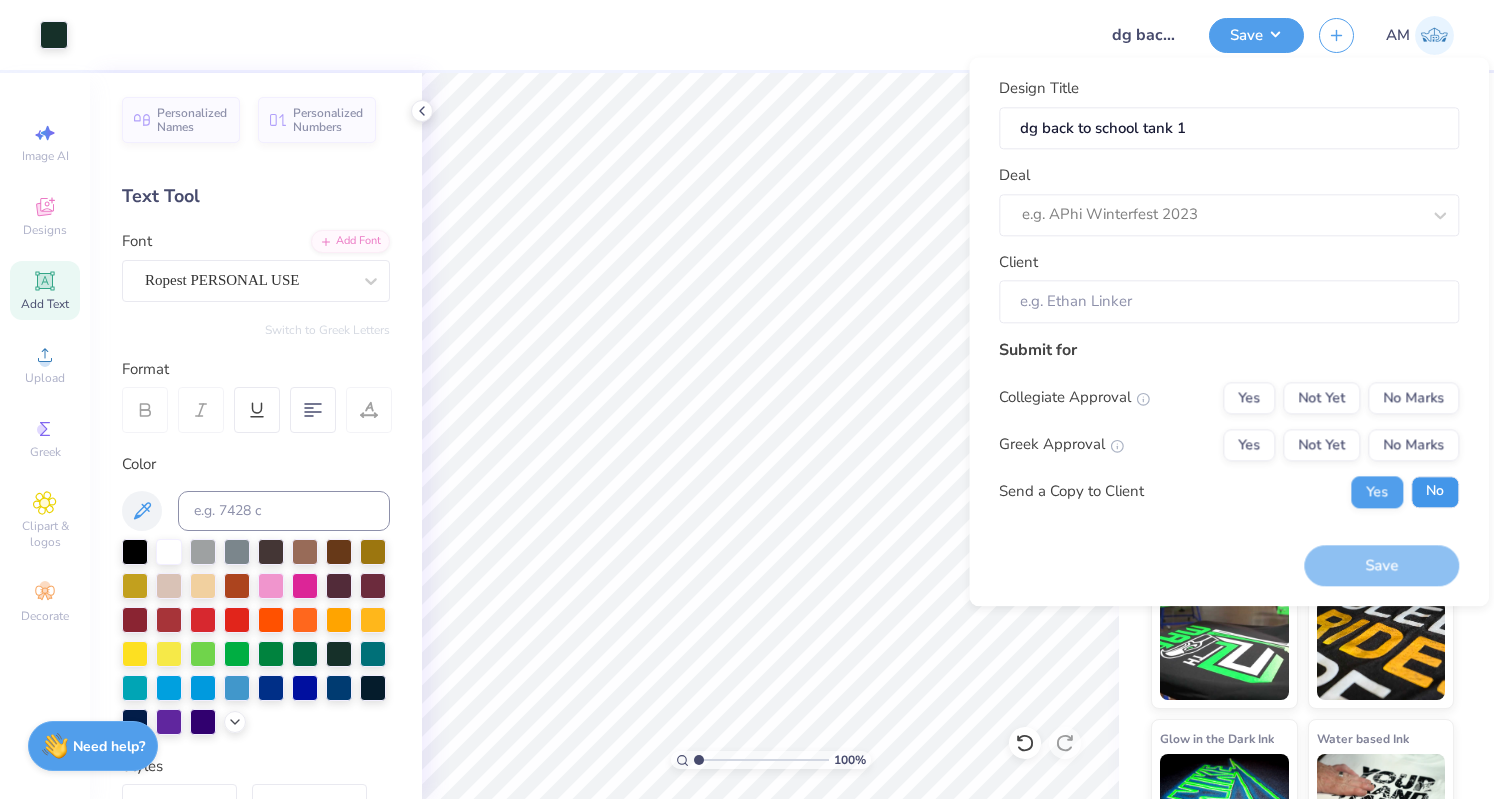 click on "No" at bounding box center (1435, 492) 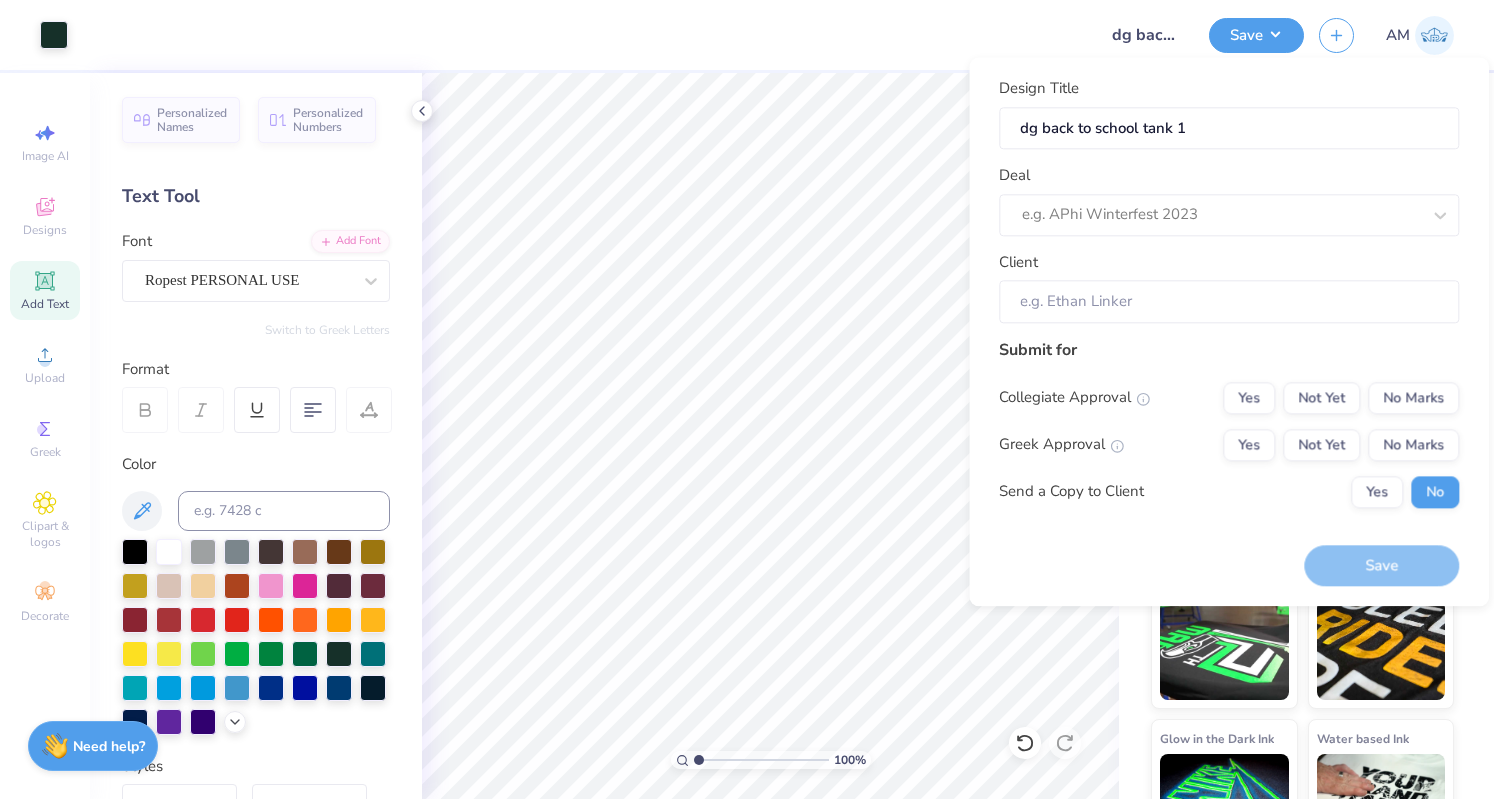 click on "Collegiate Approval Yes Not Yet No Marks Greek Approval Yes Not Yet No Marks Send a Copy to Client Yes No" at bounding box center [1229, 445] 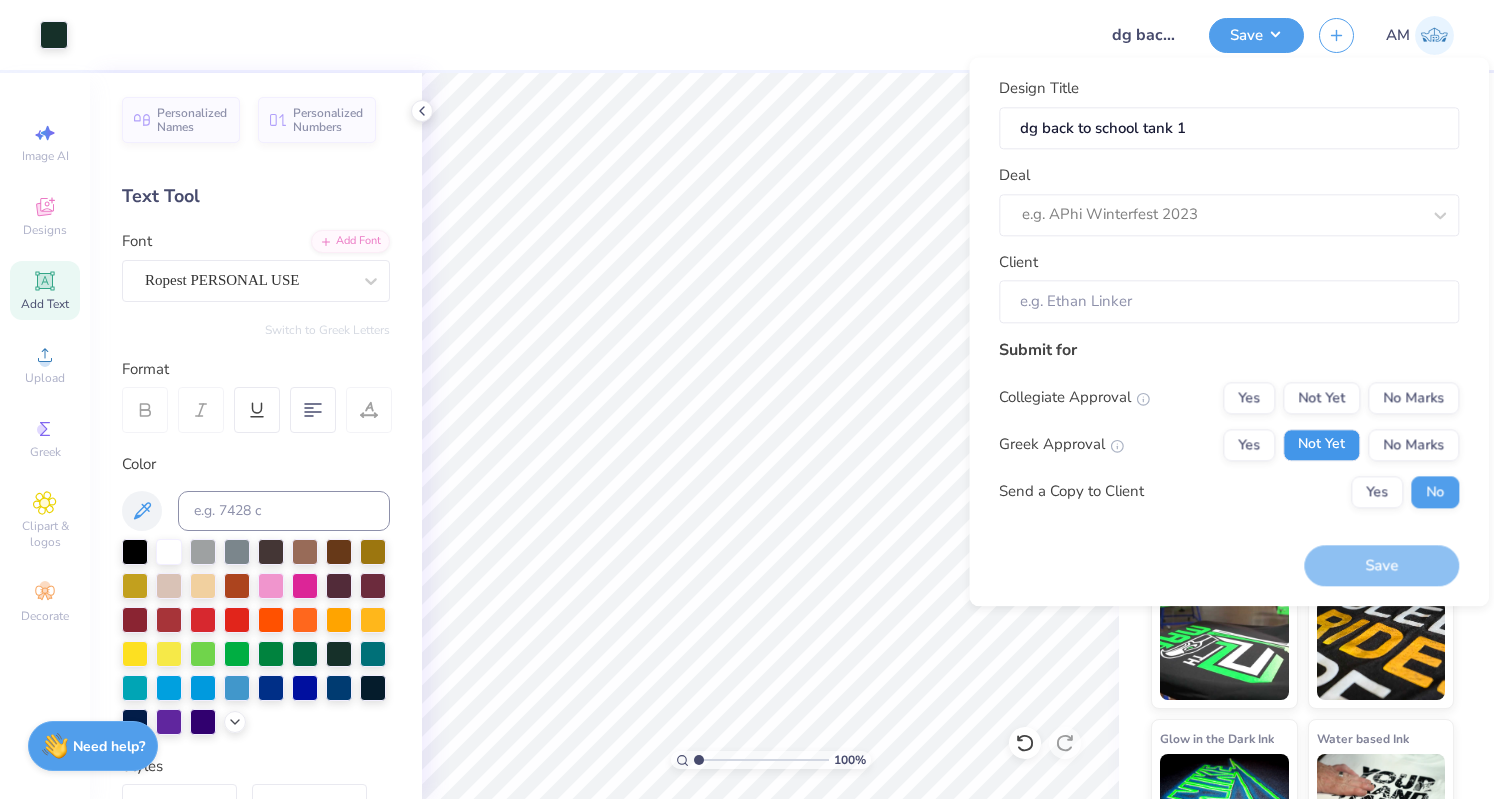 click on "Not Yet" at bounding box center (1321, 445) 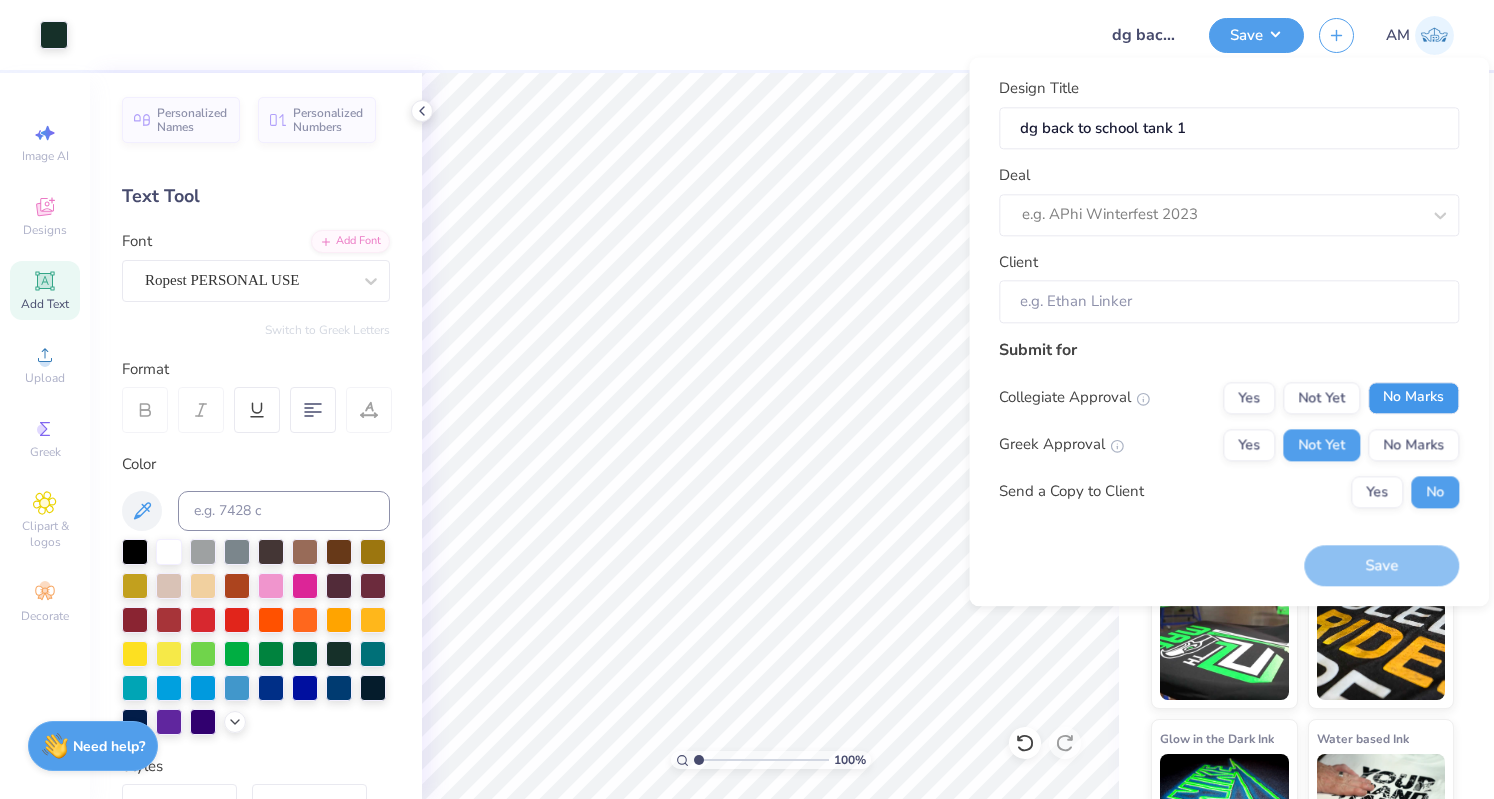 click on "No Marks" at bounding box center [1413, 398] 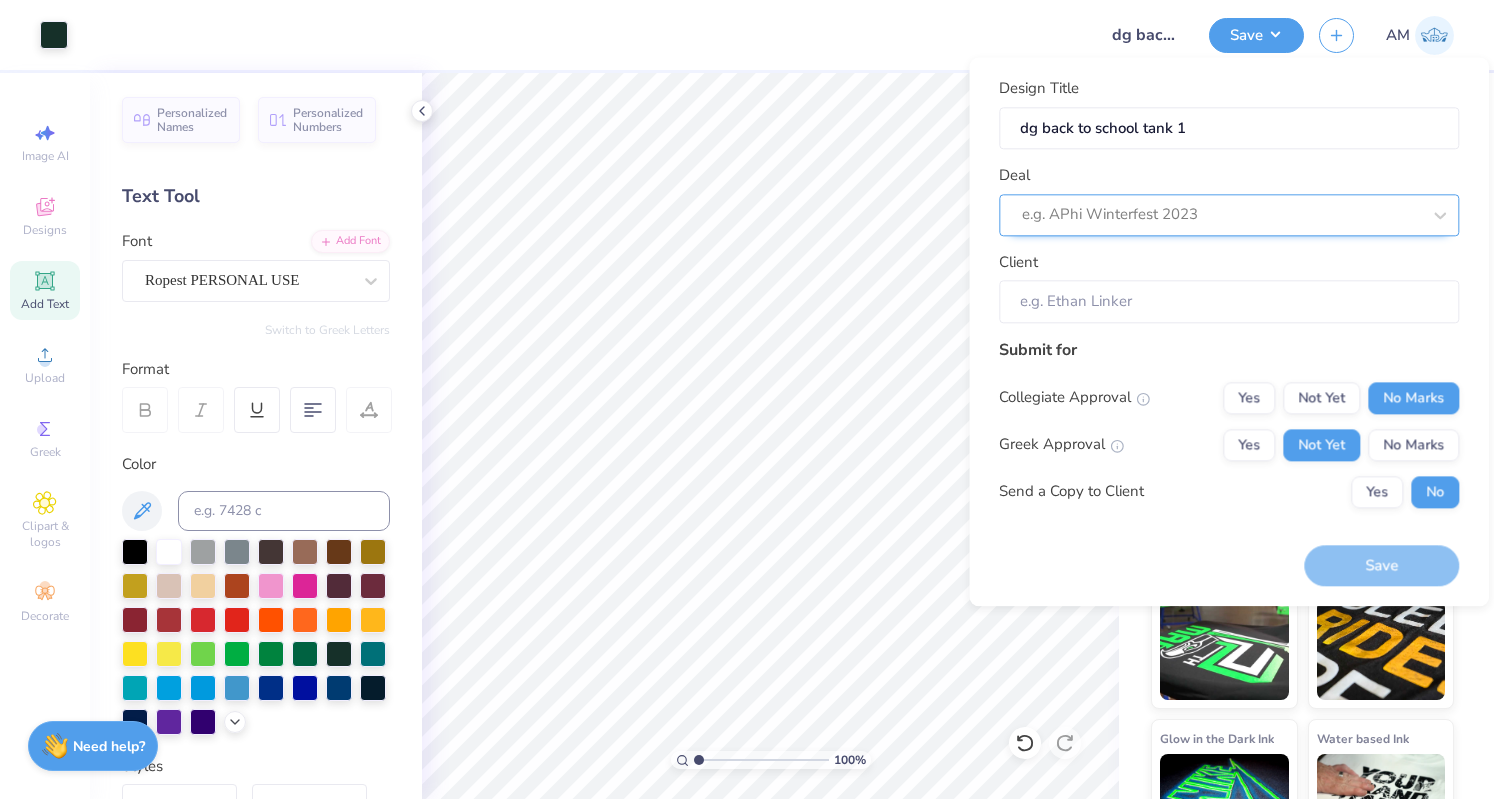 click at bounding box center (1221, 215) 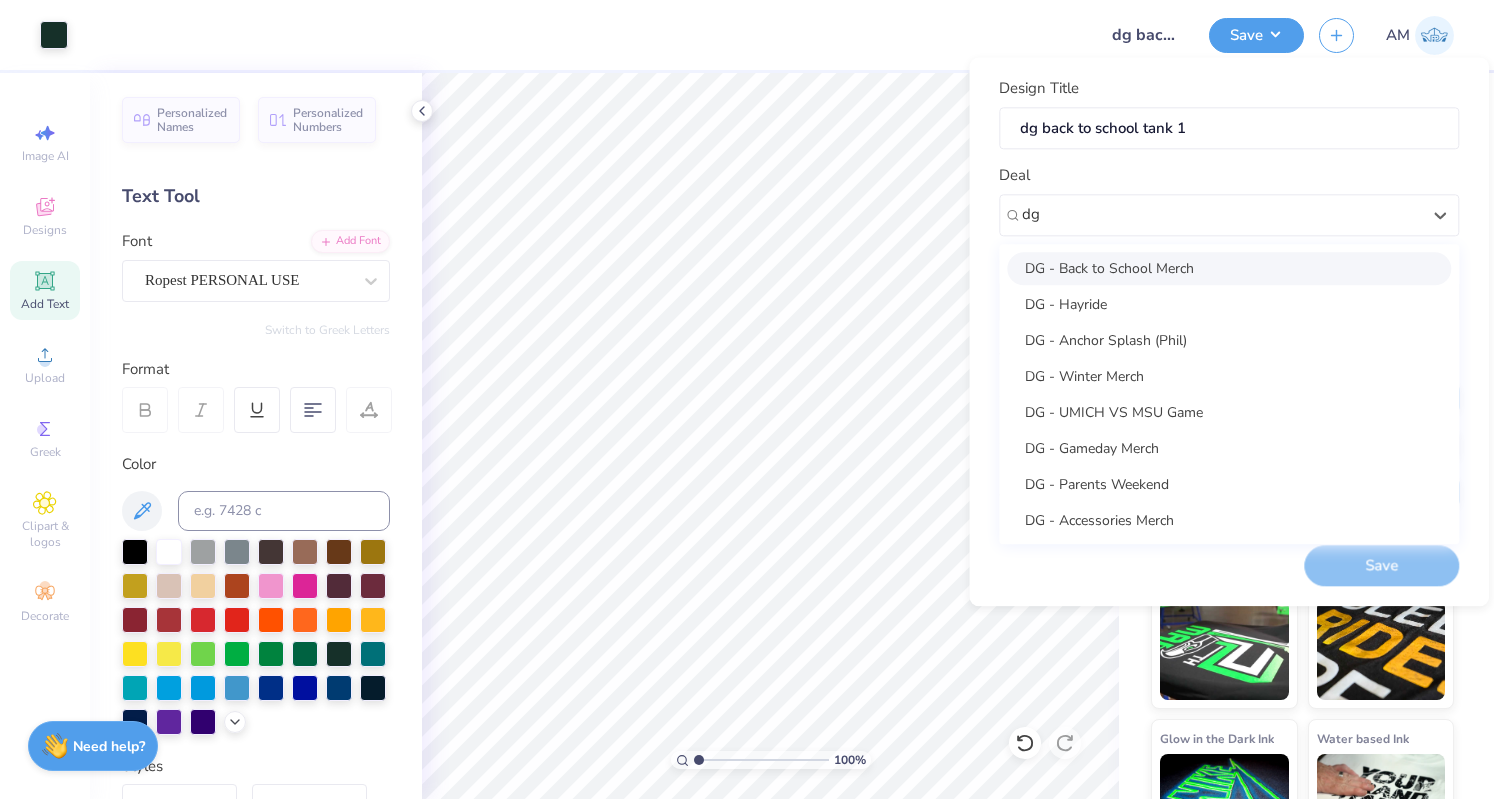 click on "DG - Back to School Merch" at bounding box center [1229, 268] 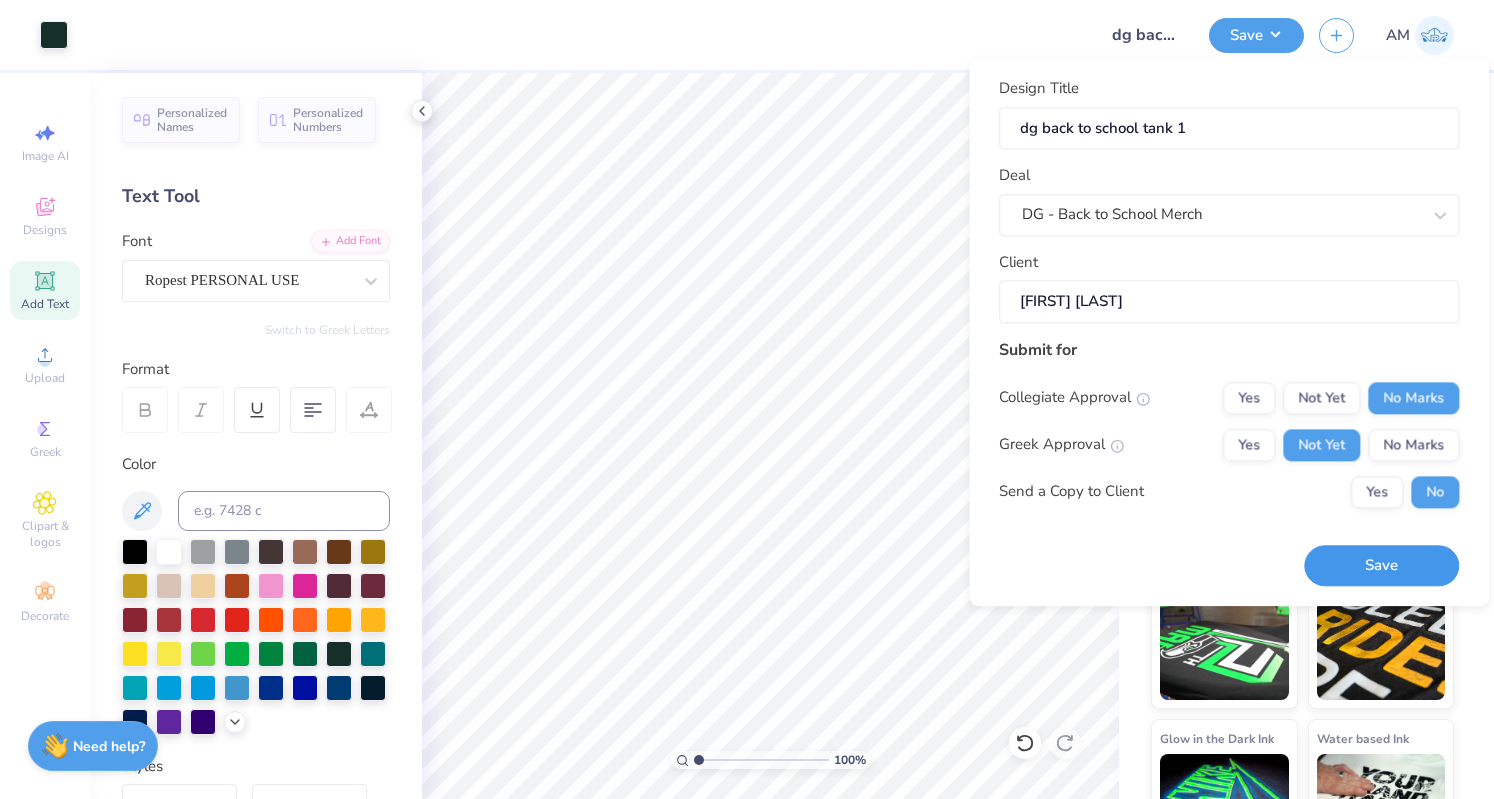 click on "Save" at bounding box center [1381, 565] 